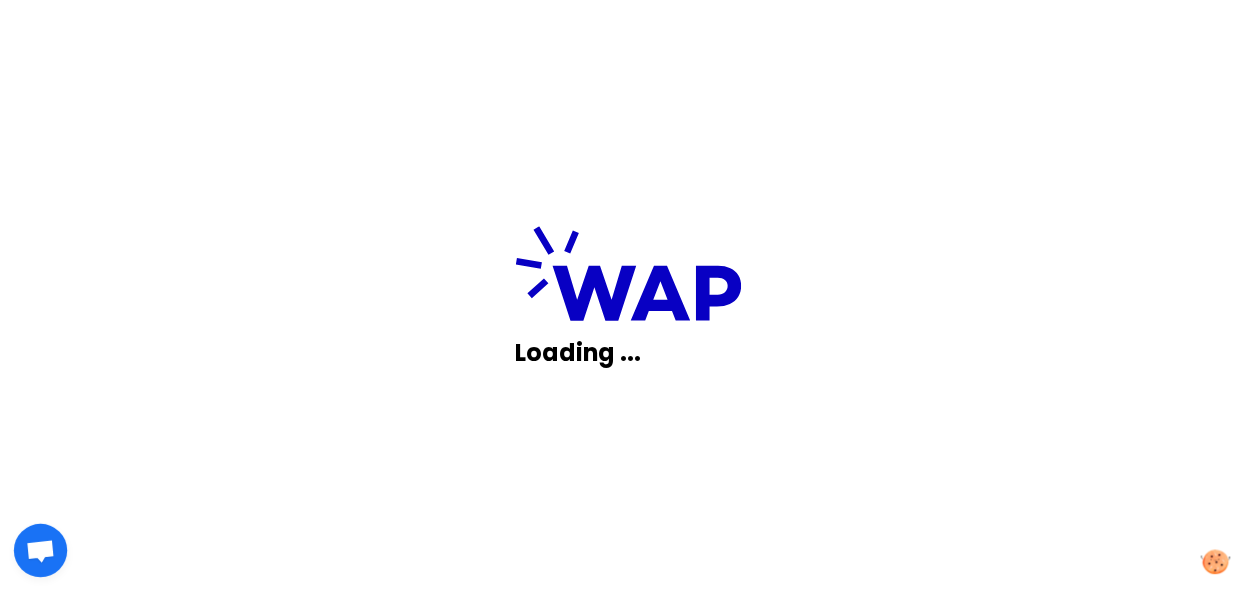 scroll, scrollTop: 0, scrollLeft: 0, axis: both 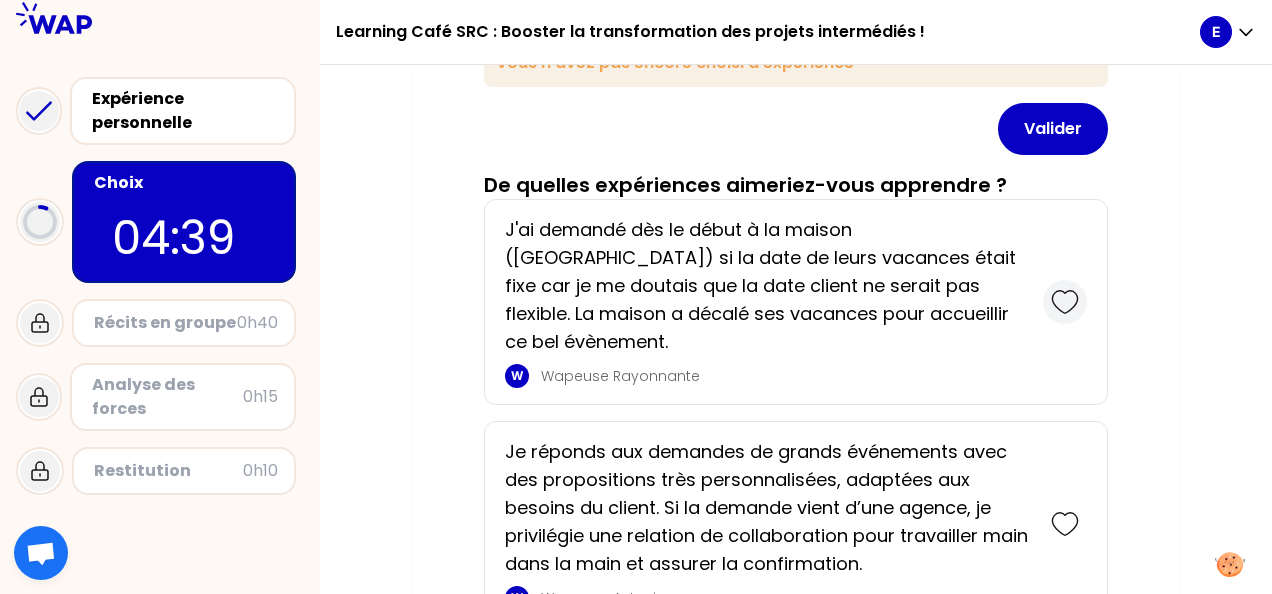 click 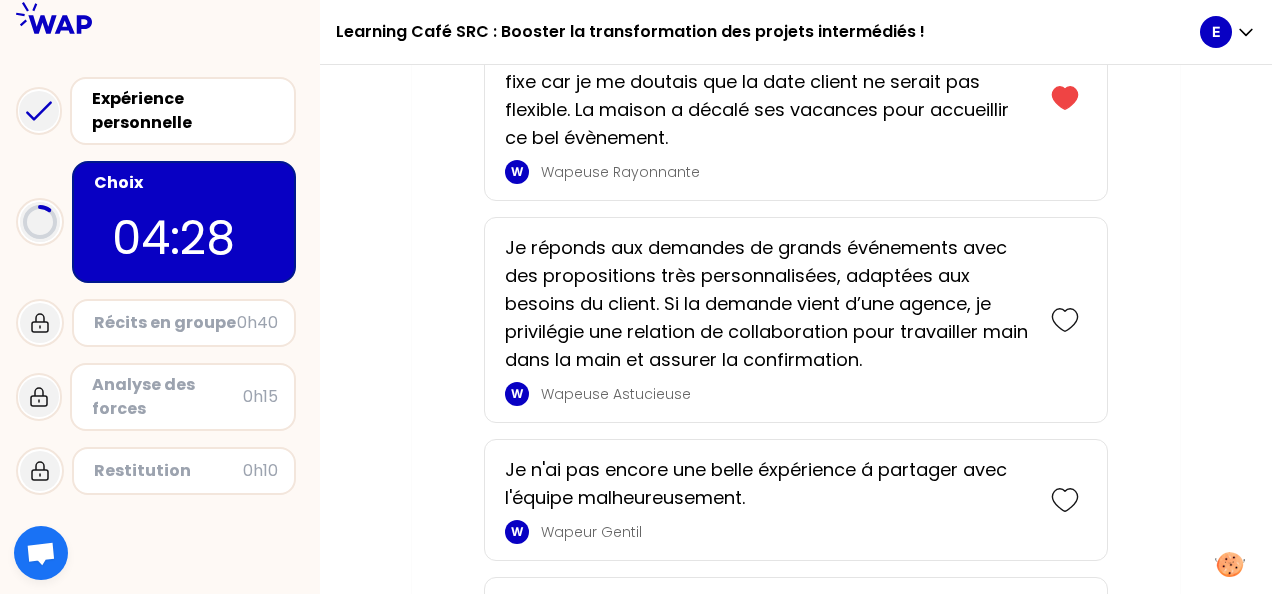 scroll, scrollTop: 633, scrollLeft: 0, axis: vertical 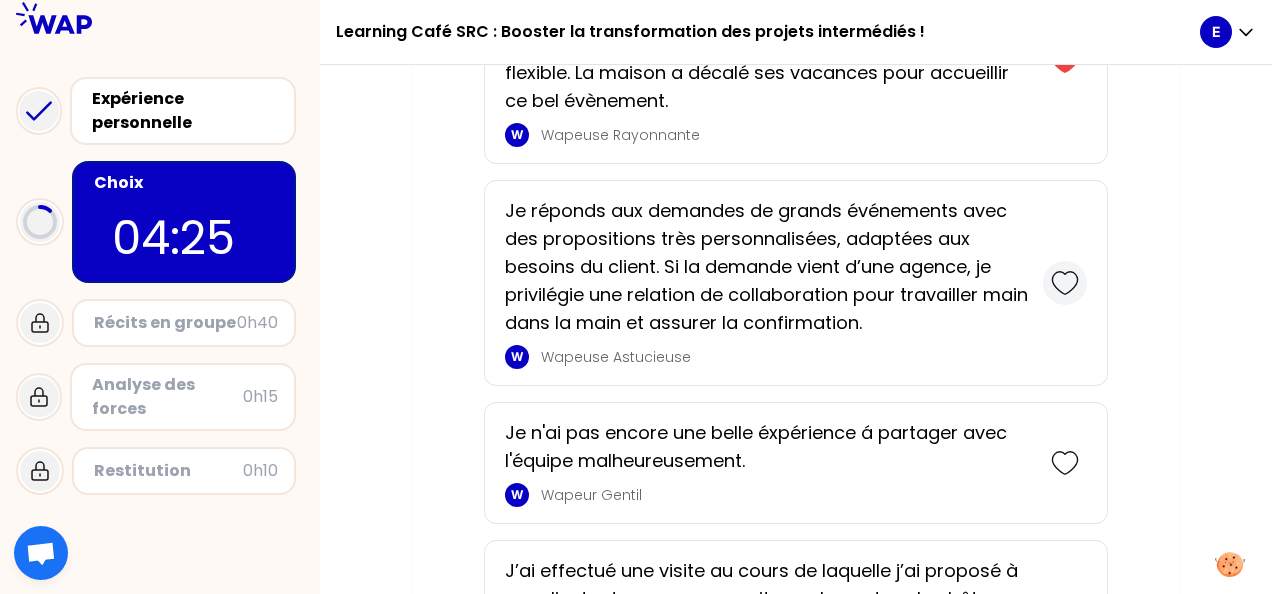 click 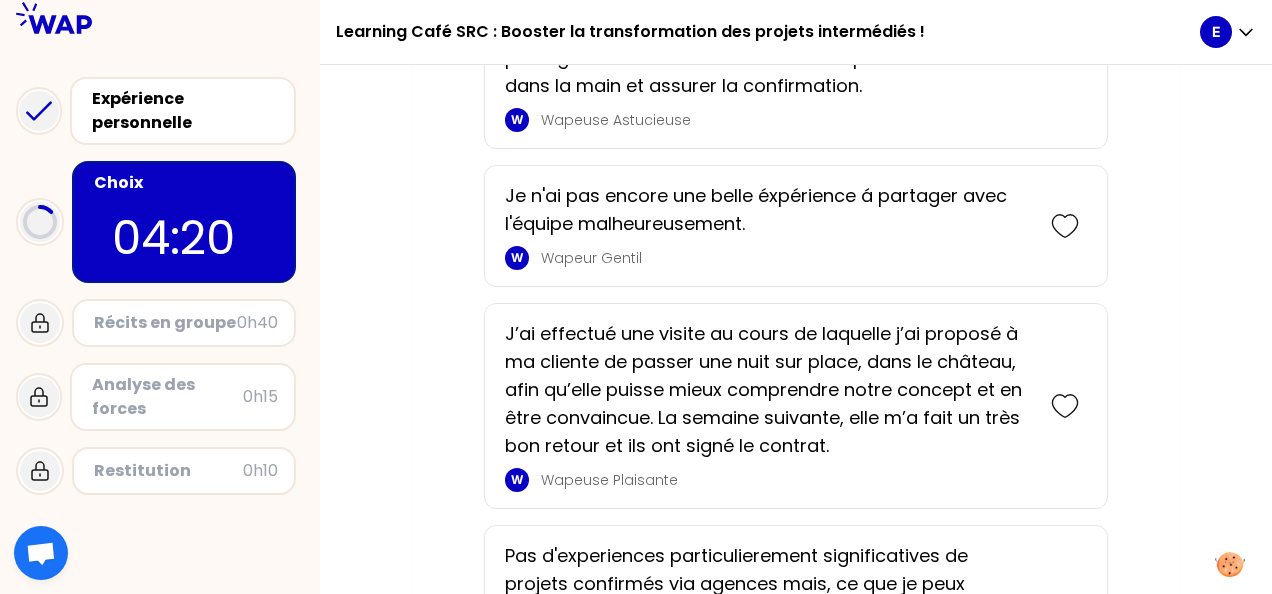 scroll, scrollTop: 1102, scrollLeft: 0, axis: vertical 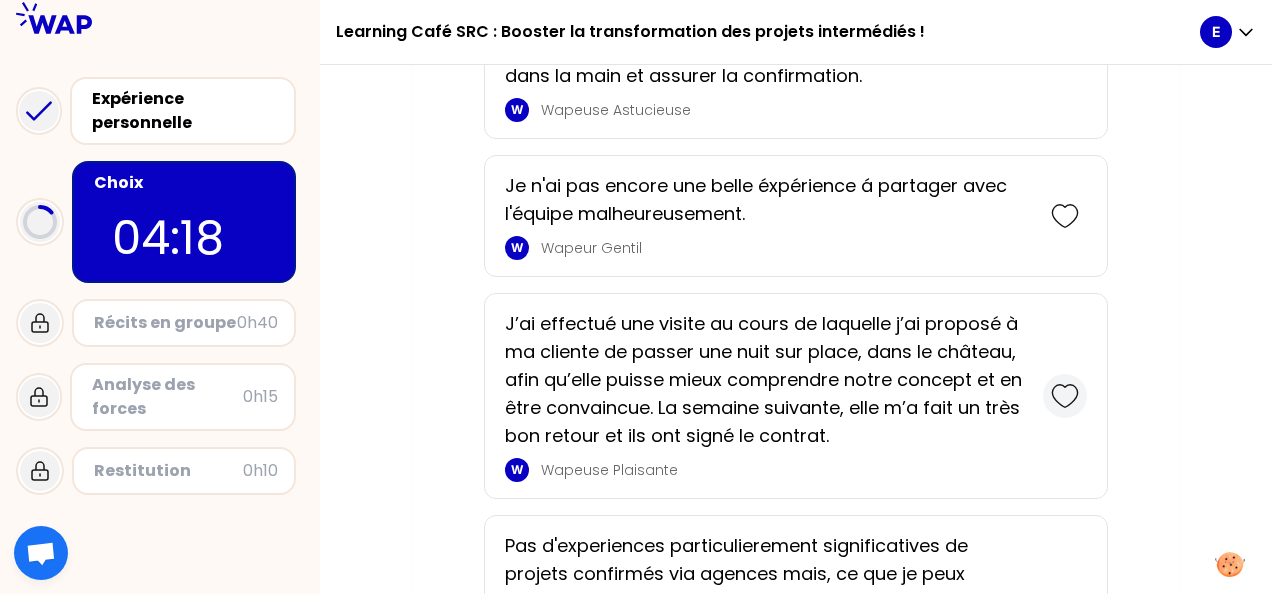click 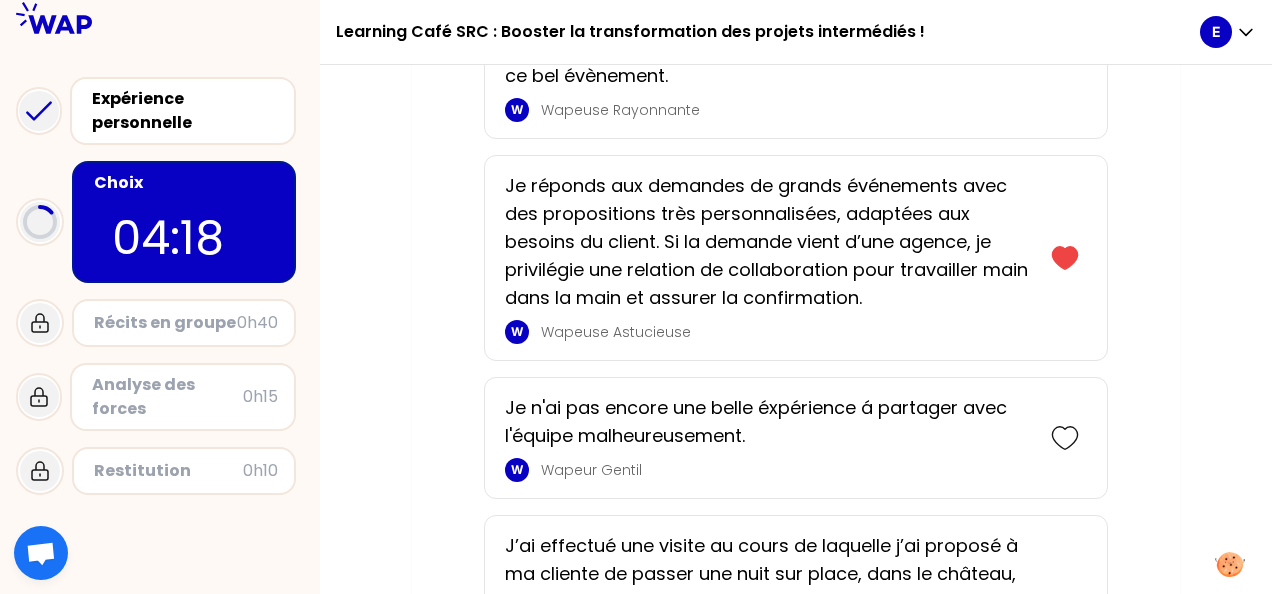 scroll, scrollTop: 1324, scrollLeft: 0, axis: vertical 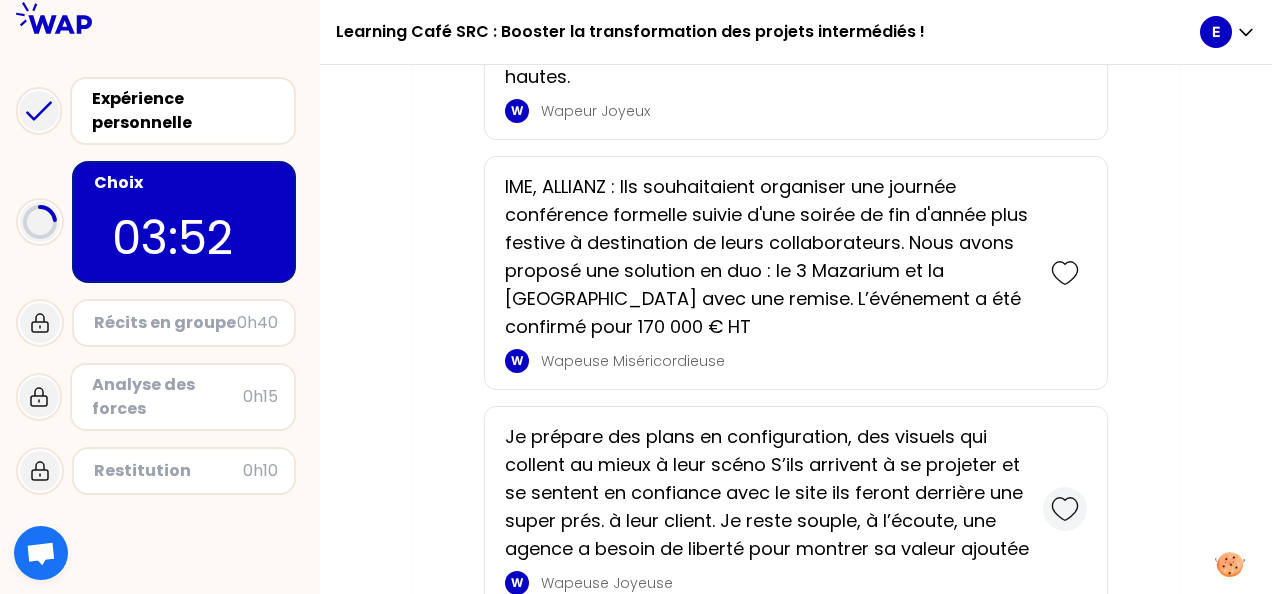 click 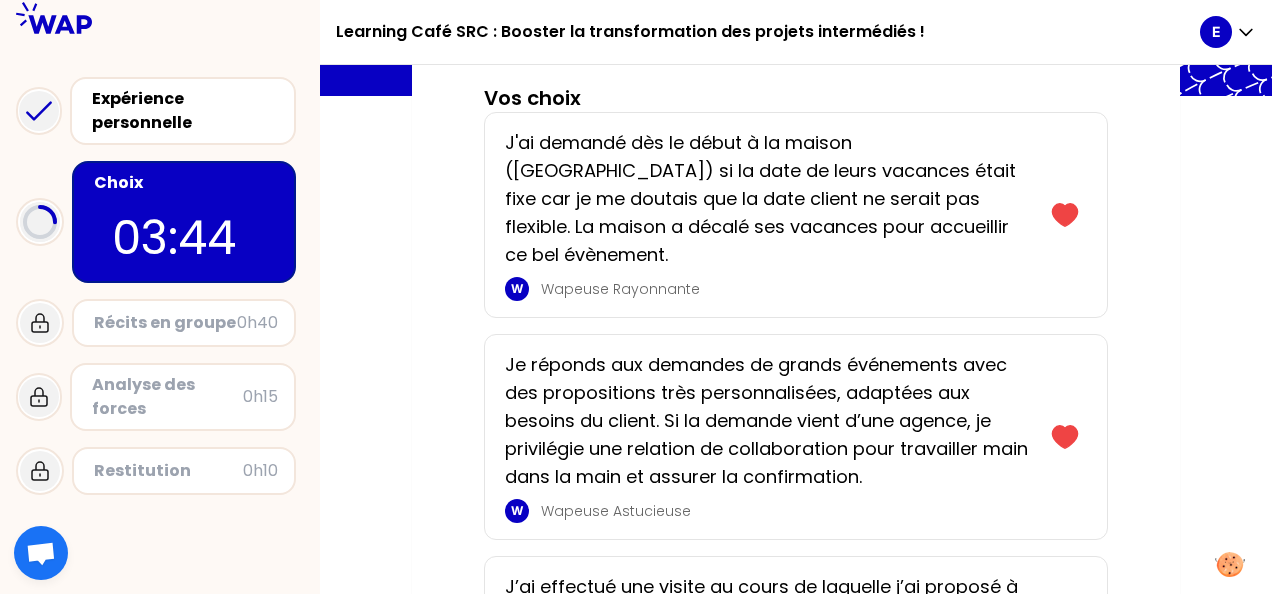 scroll, scrollTop: 199, scrollLeft: 0, axis: vertical 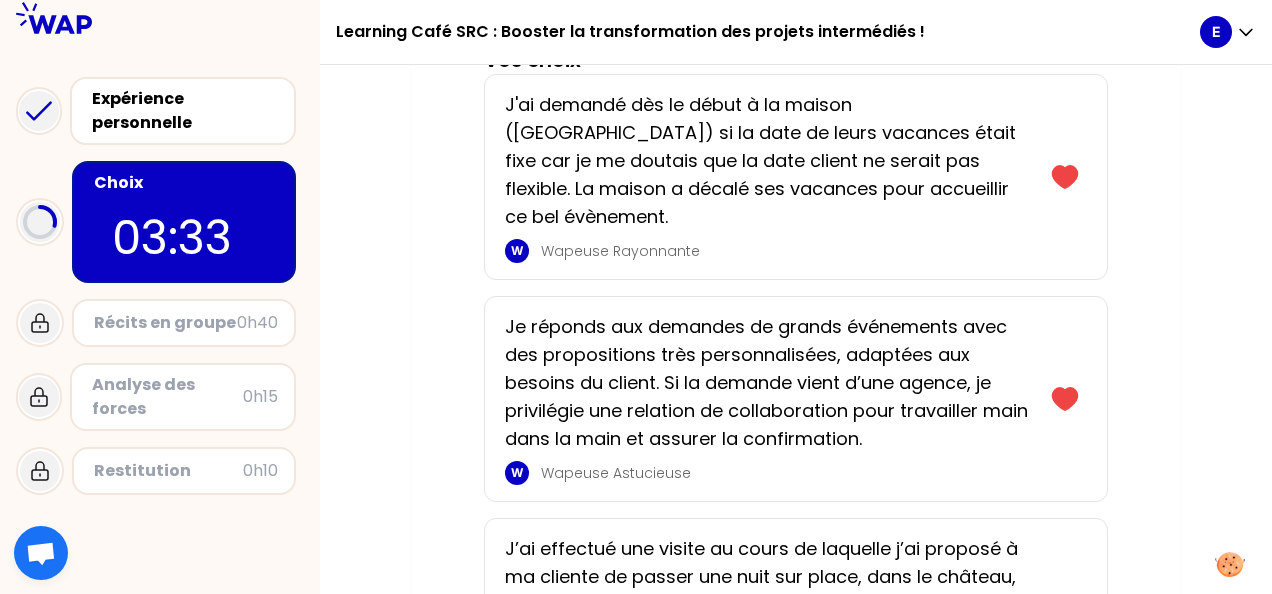 click on "Vos choix   J'ai demandé dès le début à la maison ([GEOGRAPHIC_DATA]) si la date de leurs vacances était fixe car je me doutais que la date client ne serait pas flexible. La maison a décalé ses vacances pour accueillir ce bel évènement.  W Wapeuse Rayonnante Je réponds aux demandes de grands événements avec des propositions très personnalisées, adaptées aux besoins du client.
Si la demande vient d’une agence, je privilégie une relation de collaboration pour travailler main dans la main et assurer la confirmation. W Wapeuse Astucieuse J’ai effectué une visite au cours de laquelle j’ai proposé à ma cliente de passer une nuit sur place, dans le château, afin qu’elle puisse mieux comprendre notre concept et en être convaincue. La semaine suivante, elle m’a fait un très bon retour et ils ont signé le contrat. W Wapeuse Plaisante W Wapeuse Joyeuse Valider De quelles expériences aimeriez-vous apprendre ?   W Wapeuse Rayonnante W Wapeuse Astucieuse W Wapeur Gentil W Wapeuse Plaisante W W W" at bounding box center [796, 1325] 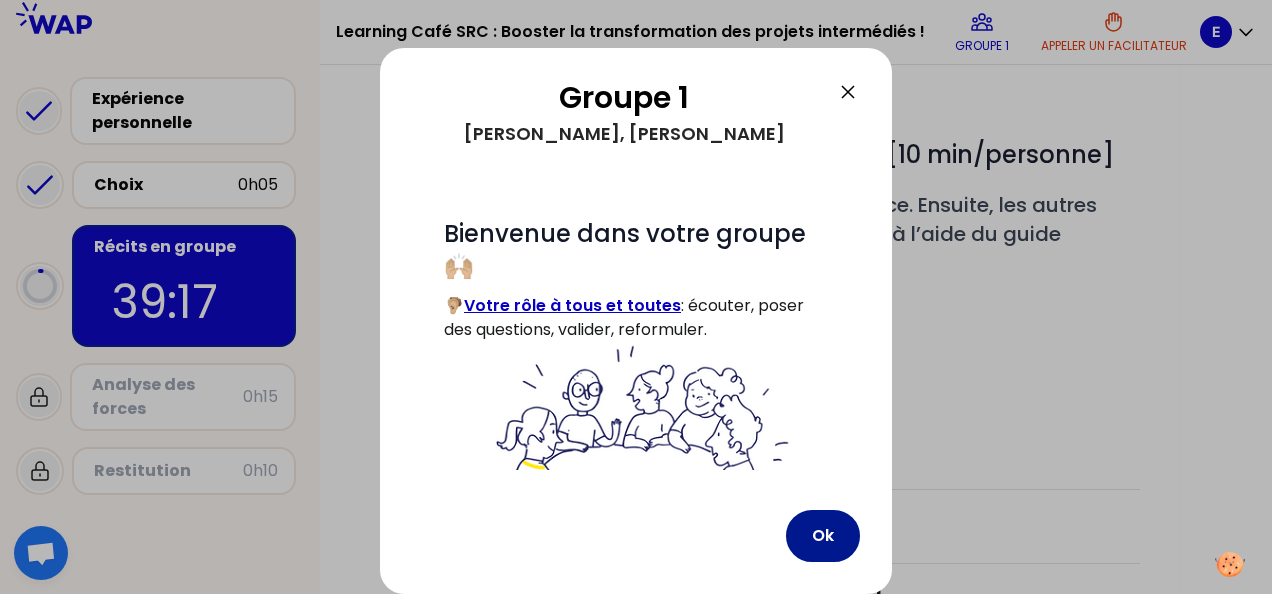 click on "Ok" at bounding box center [823, 536] 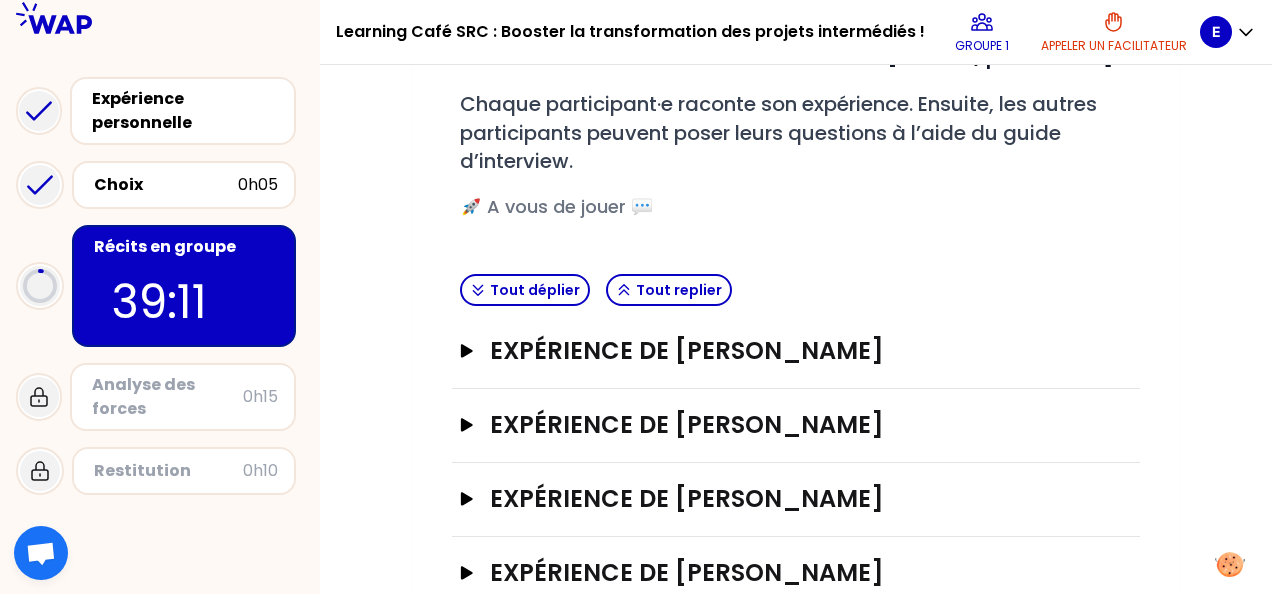 scroll, scrollTop: 352, scrollLeft: 0, axis: vertical 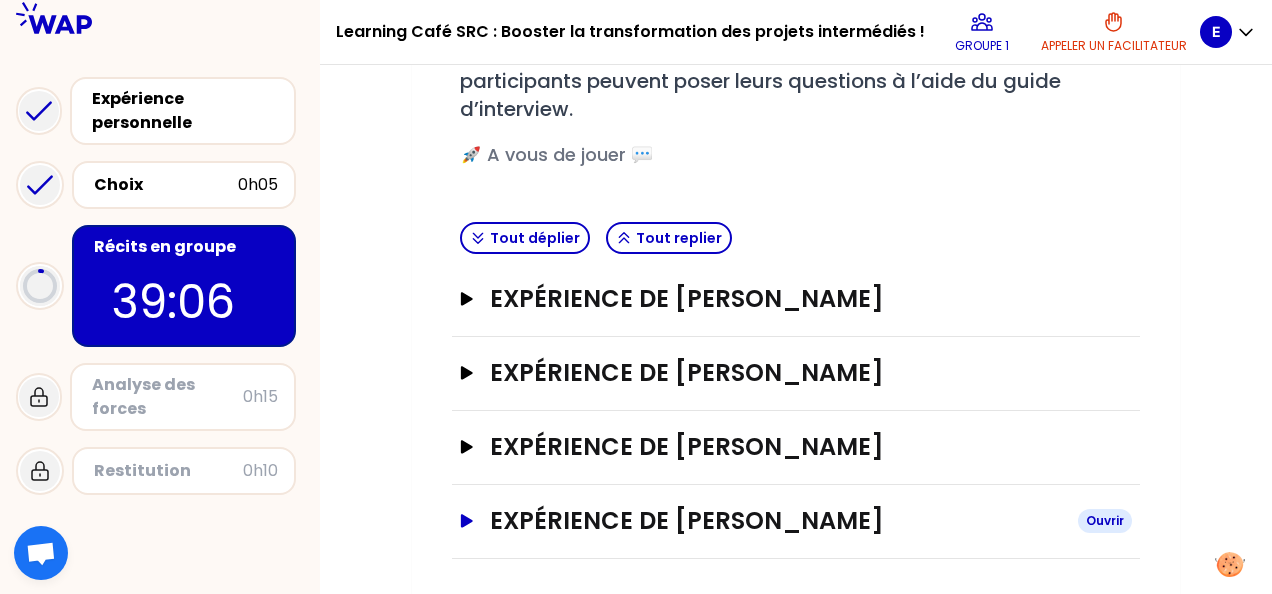 click 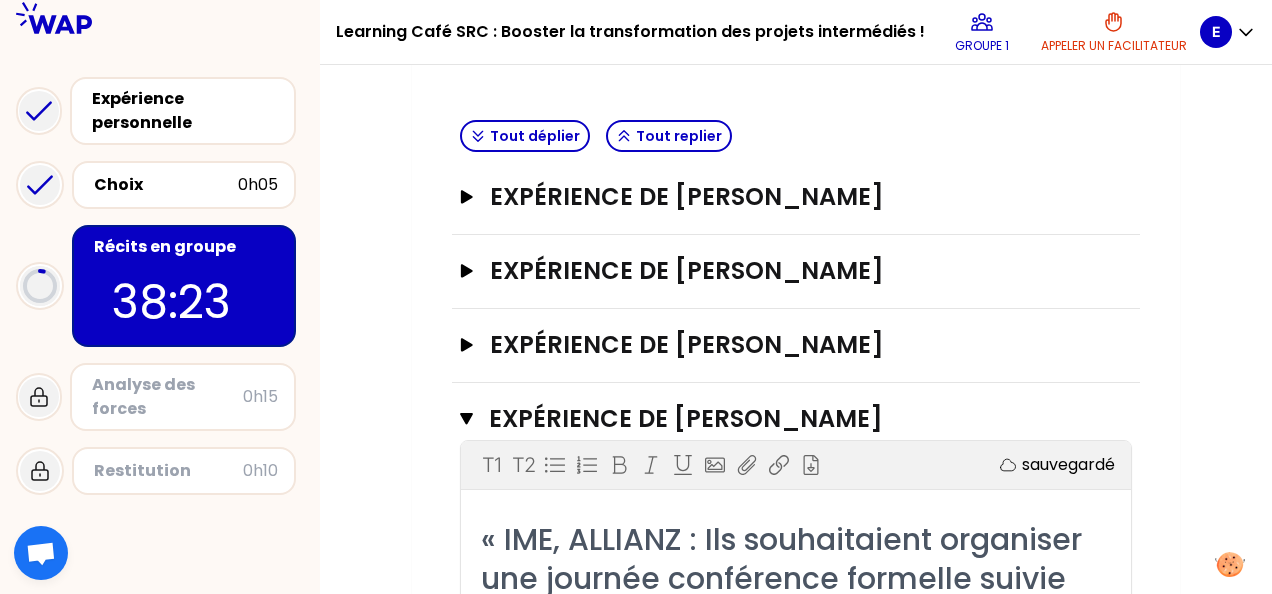 scroll, scrollTop: 445, scrollLeft: 0, axis: vertical 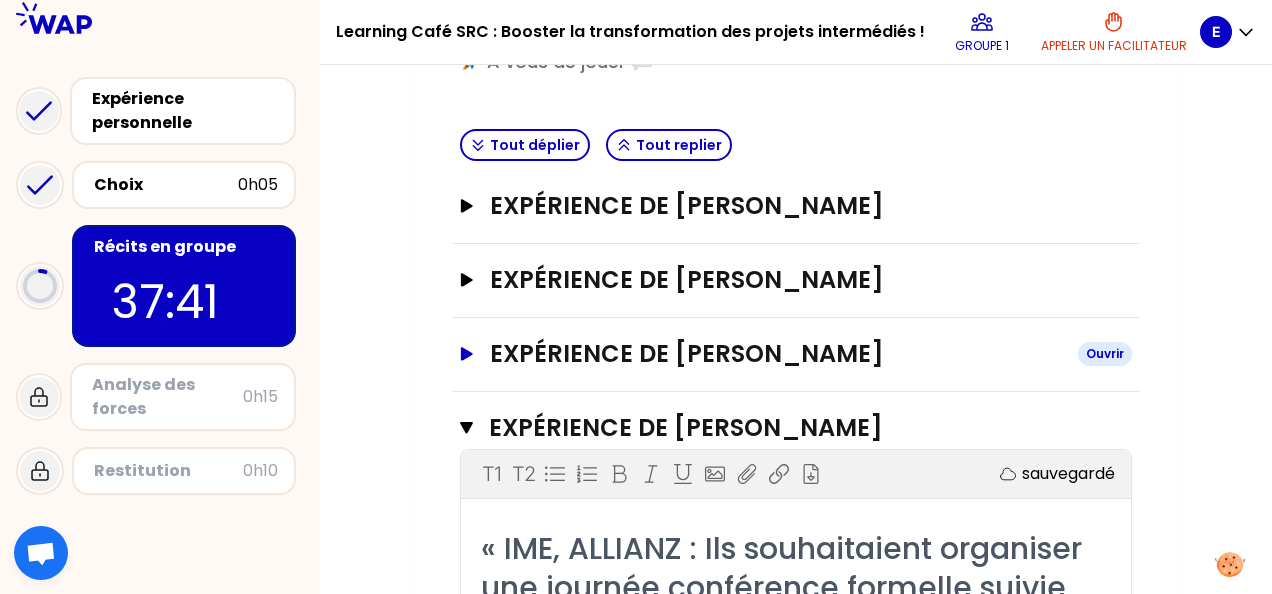click 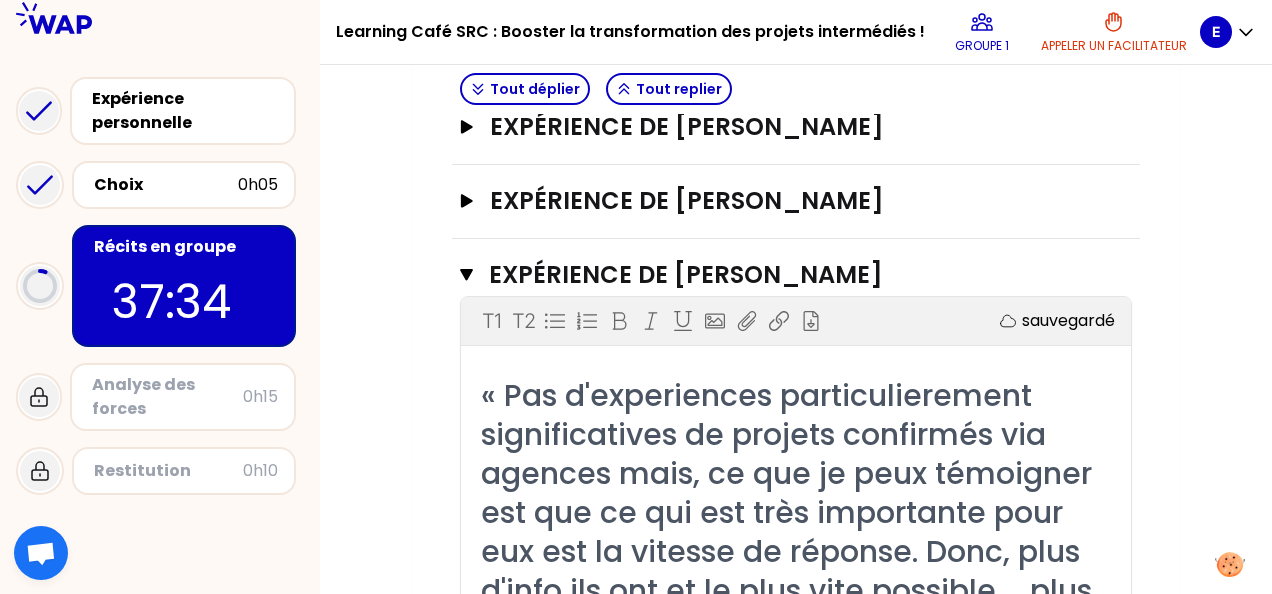 scroll, scrollTop: 565, scrollLeft: 0, axis: vertical 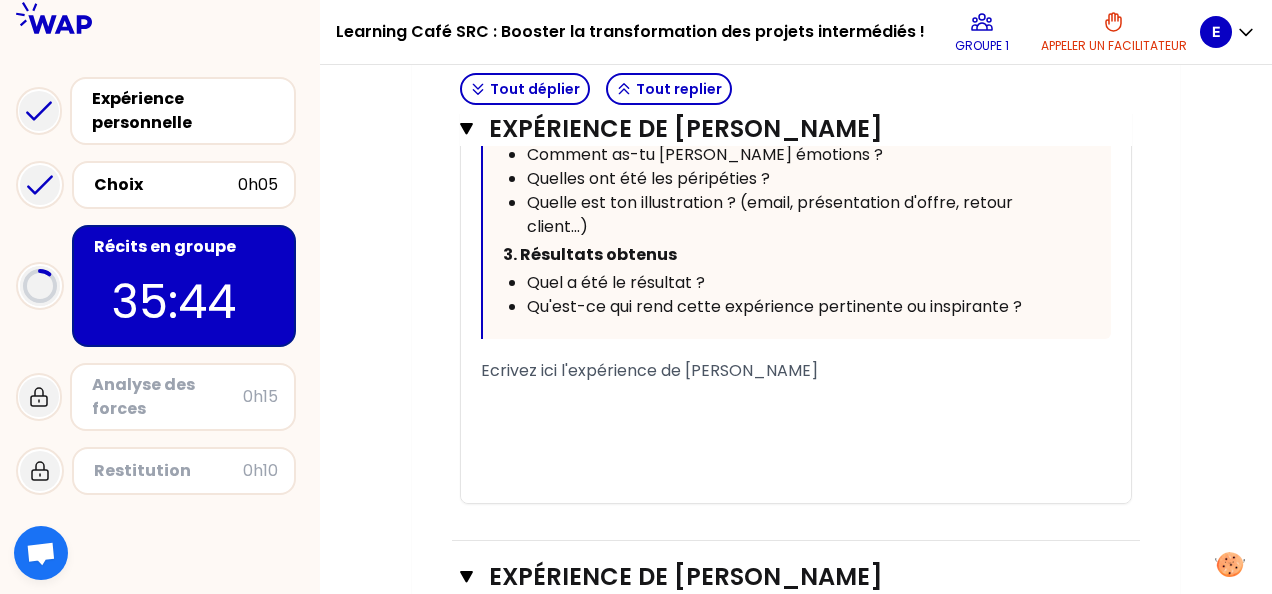click on "﻿" at bounding box center [796, 419] 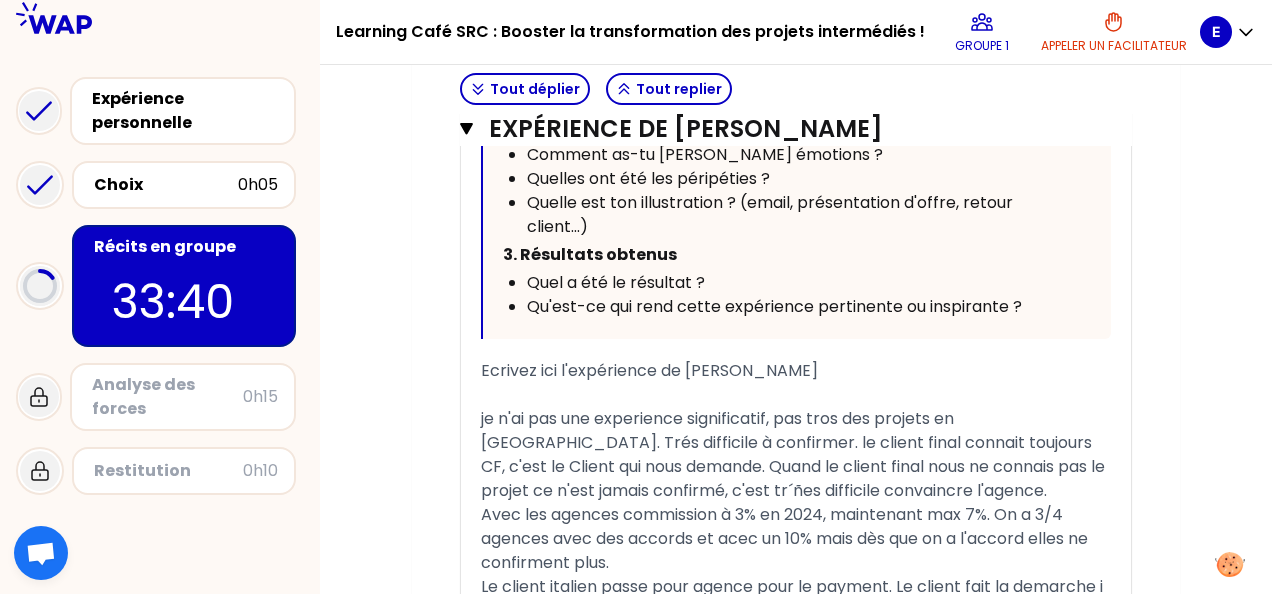 scroll, scrollTop: 1789, scrollLeft: 0, axis: vertical 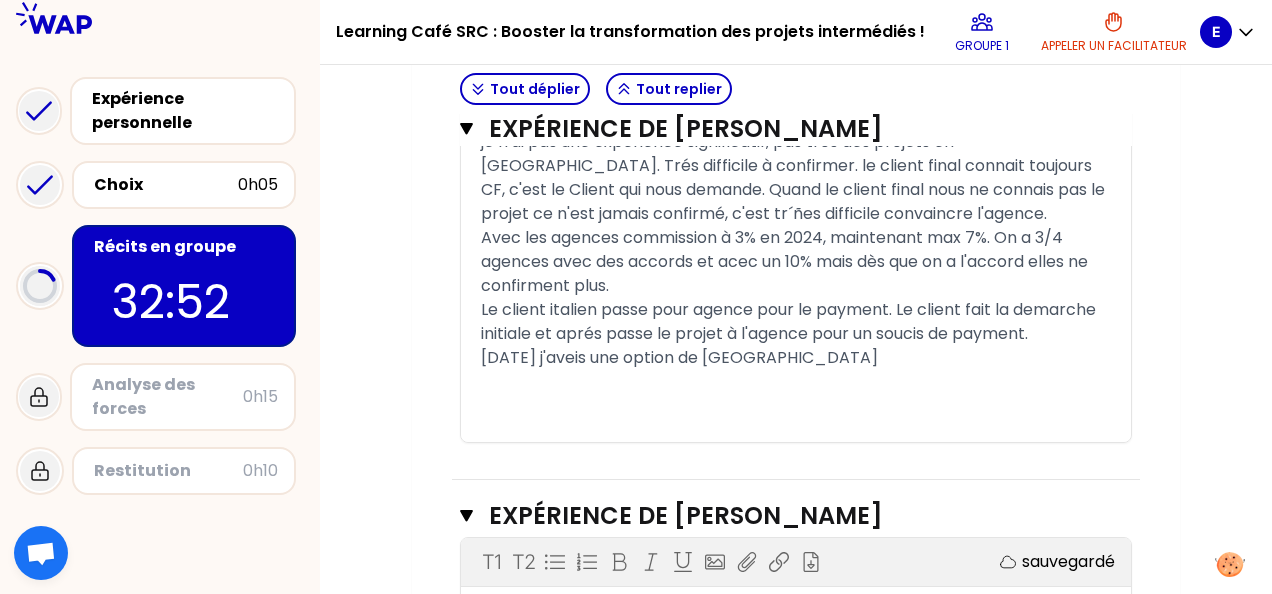 click on "[DATE] j'aveis une option de [GEOGRAPHIC_DATA]" at bounding box center [679, 357] 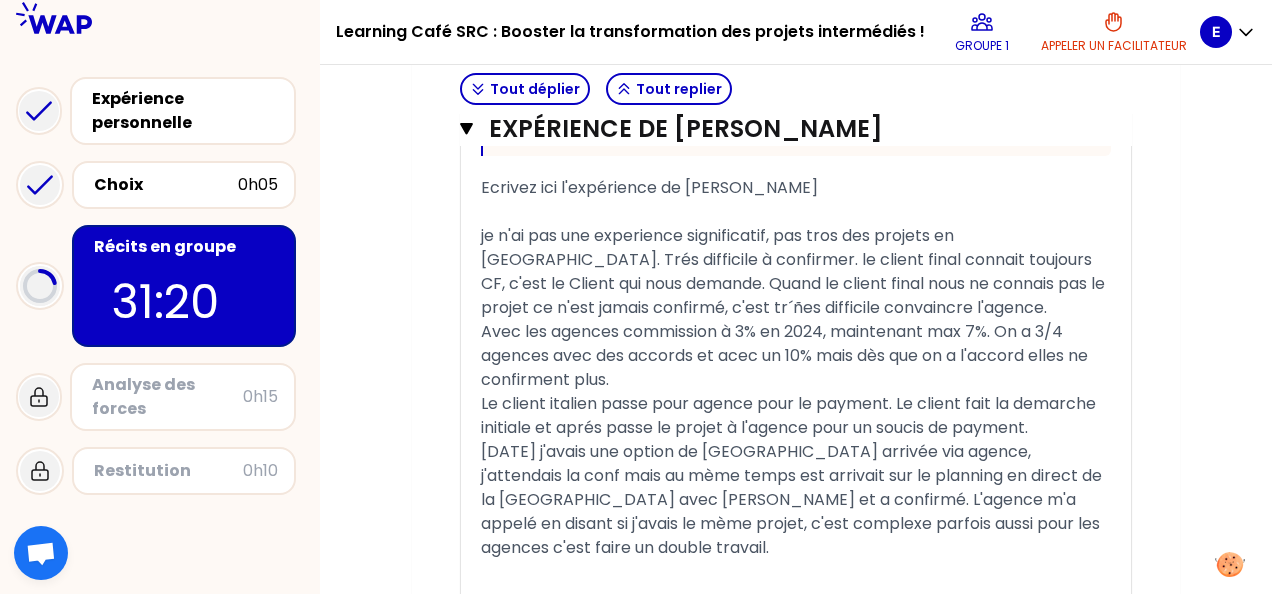 scroll, scrollTop: 1710, scrollLeft: 0, axis: vertical 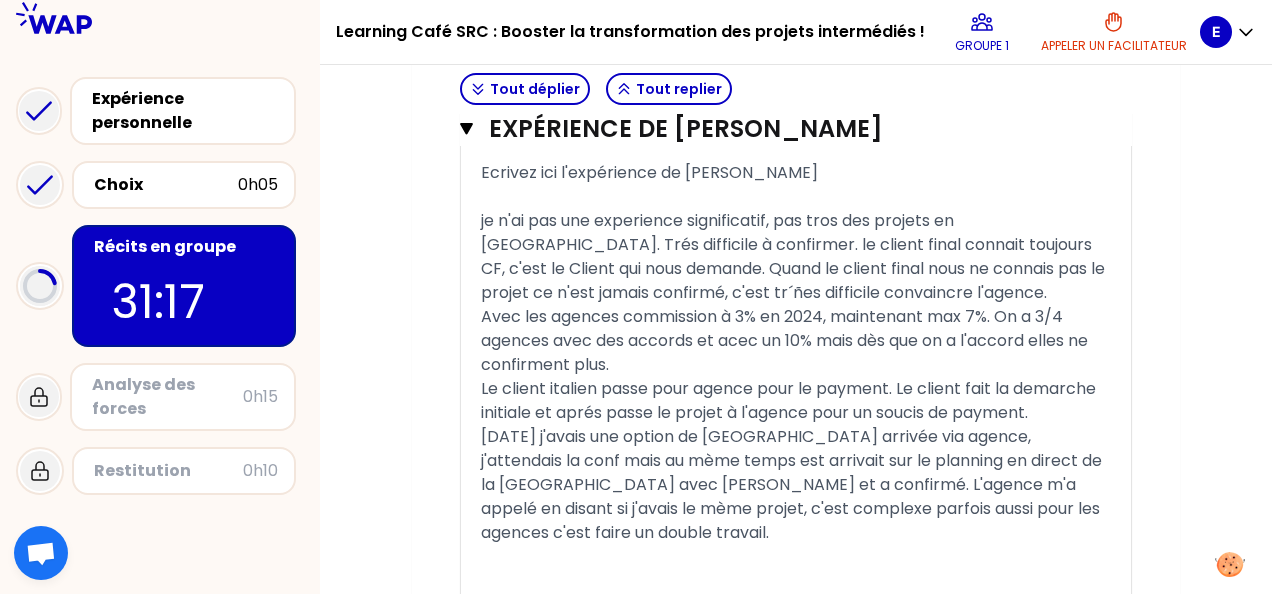 click on "je n'ai pas une experience significatif, pas tros des projets en [GEOGRAPHIC_DATA]. Trés difficile à confirmer. le client final connait toujours CF, c'est le Client qui nous demande. Quand le client final nous ne connais pas le projet ce n'est jamais confirmé, c'est tr´ñes difficile convaincre l'agence." at bounding box center (795, 256) 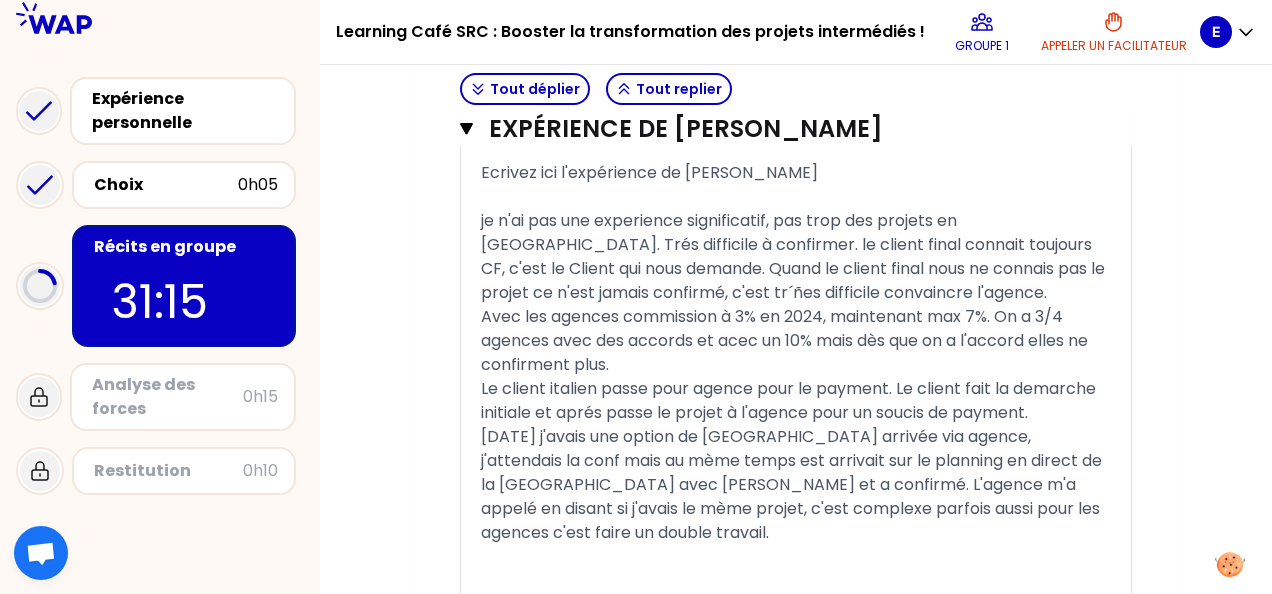 click on "je n'ai pas une experience significatif, pas trop des projets en [GEOGRAPHIC_DATA]. Trés difficile à confirmer. le client final connait toujours CF, c'est le Client qui nous demande. Quand le client final nous ne connais pas le projet ce n'est jamais confirmé, c'est tr´ñes difficile convaincre l'agence." at bounding box center [795, 256] 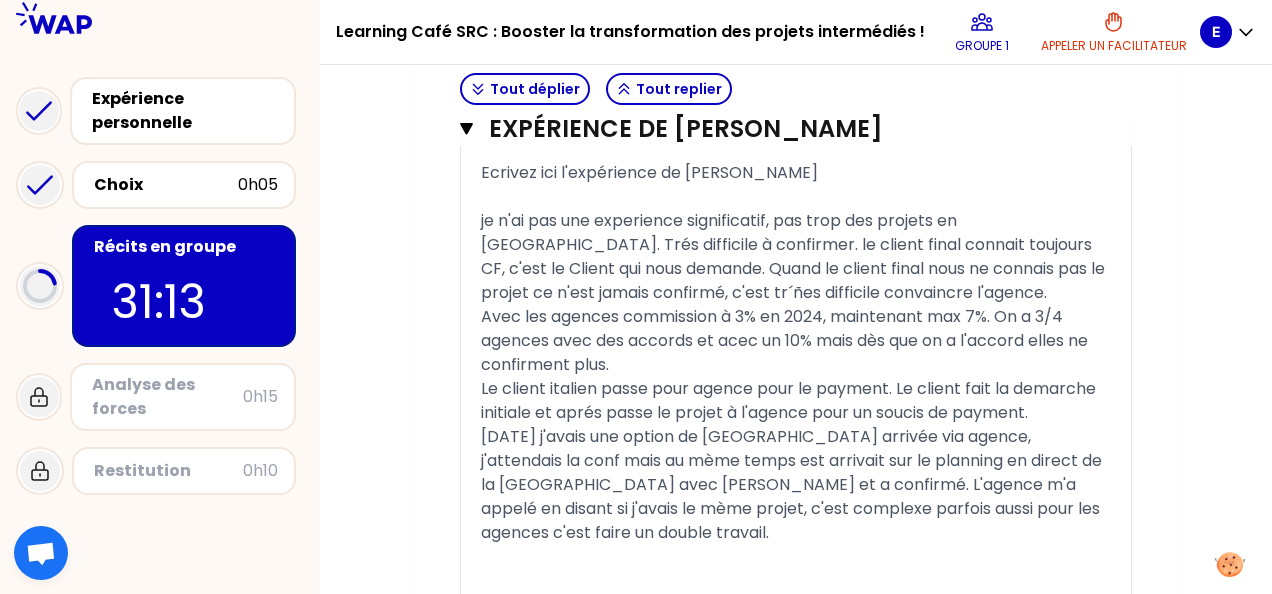 click on "﻿" at bounding box center (796, 557) 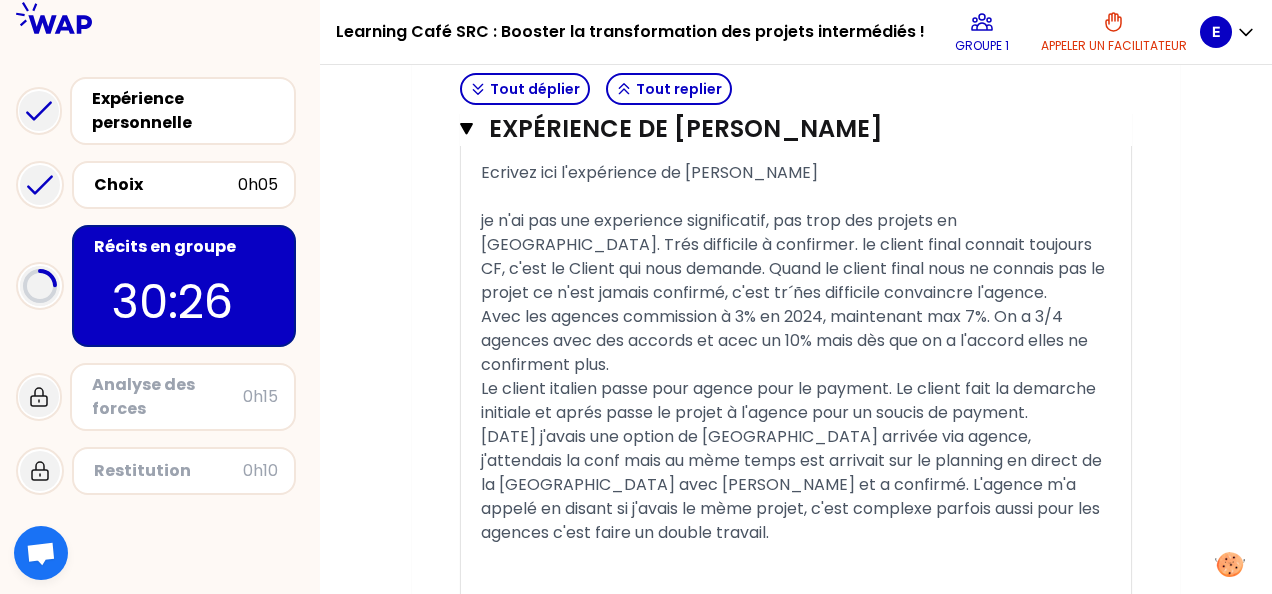 click on "je n'ai pas une experience significatif, pas trop des projets en [GEOGRAPHIC_DATA]. Trés difficile à confirmer. le client final connait toujours CF, c'est le Client qui nous demande. Quand le client final nous ne connais pas le projet ce n'est jamais confirmé, c'est tr´ñes difficile convaincre l'agence." at bounding box center [795, 256] 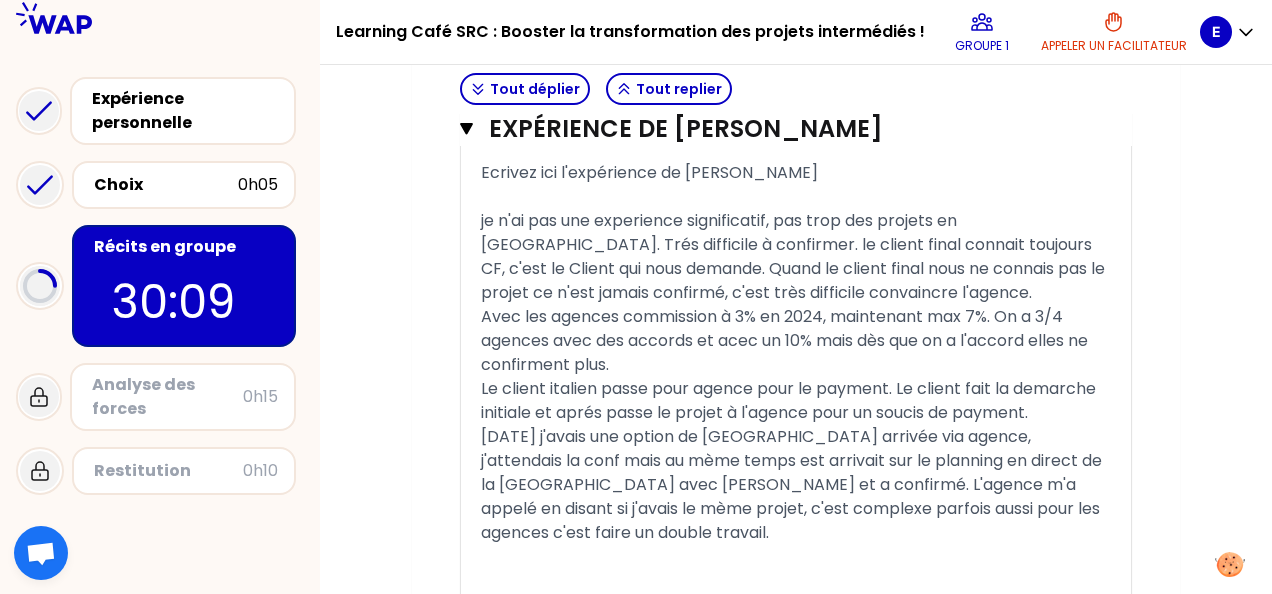 click on "je n'ai pas une experience significatif, pas trop des projets en [GEOGRAPHIC_DATA]. Trés difficile à confirmer. le client final connait toujours CF, c'est le Client qui nous demande. Quand le client final nous ne connais pas le projet ce n'est jamais confirmé, c'est très difficile convaincre l'agence." at bounding box center [795, 256] 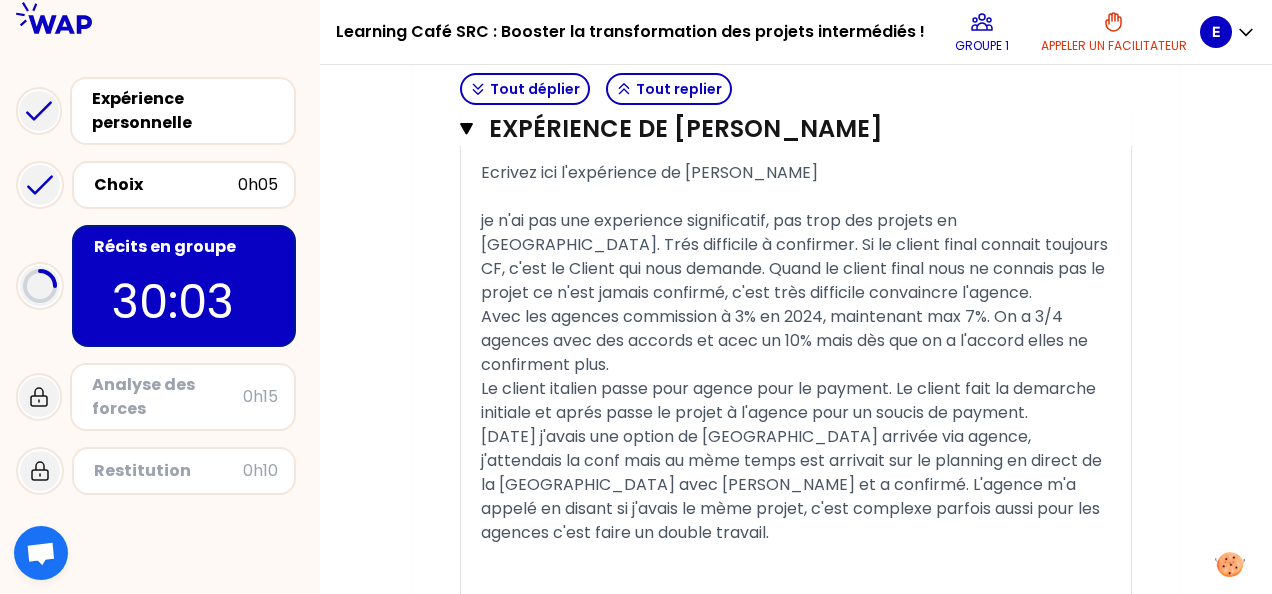 click on "je n'ai pas une experience significatif, pas trop des projets en [GEOGRAPHIC_DATA]. Trés difficile à confirmer. Si le client final connait toujours CF, c'est le Client qui nous demande. Quand le client final nous ne connais pas le projet ce n'est jamais confirmé, c'est très difficile convaincre l'agence." at bounding box center [796, 256] 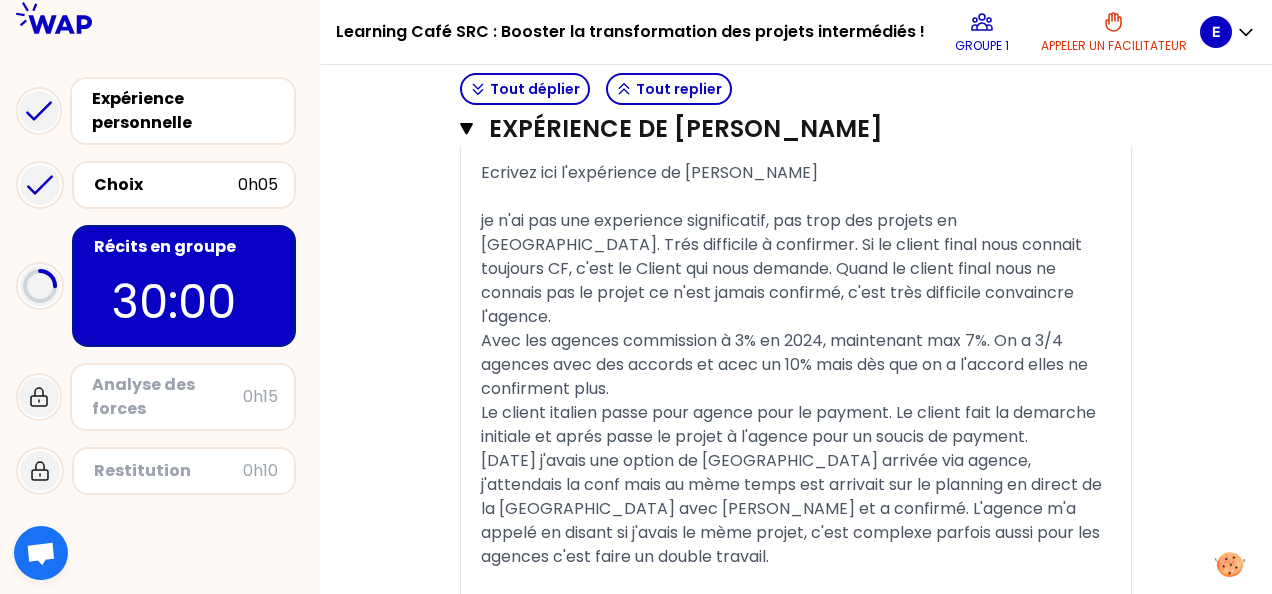 click on "je n'ai pas une experience significatif, pas trop des projets en [GEOGRAPHIC_DATA]. Trés difficile à confirmer. Si le client final nous connait toujours CF, c'est le Client qui nous demande. Quand le client final nous ne connais pas le projet ce n'est jamais confirmé, c'est très difficile convaincre l'agence." at bounding box center (783, 268) 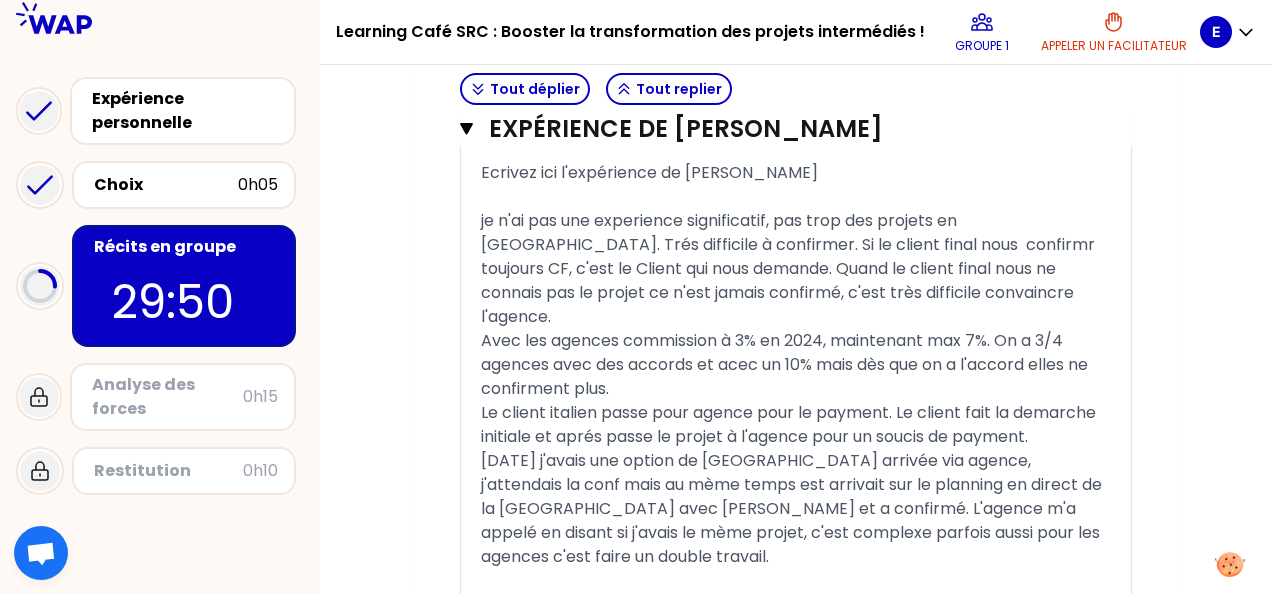 click on "je n'ai pas une experience significatif, pas trop des projets en [GEOGRAPHIC_DATA]. Trés difficile à confirmer. Si le client final nous  confirmr toujours CF, c'est le Client qui nous demande. Quand le client final nous ne connais pas le projet ce n'est jamais confirmé, c'est très difficile convaincre l'agence." at bounding box center [790, 268] 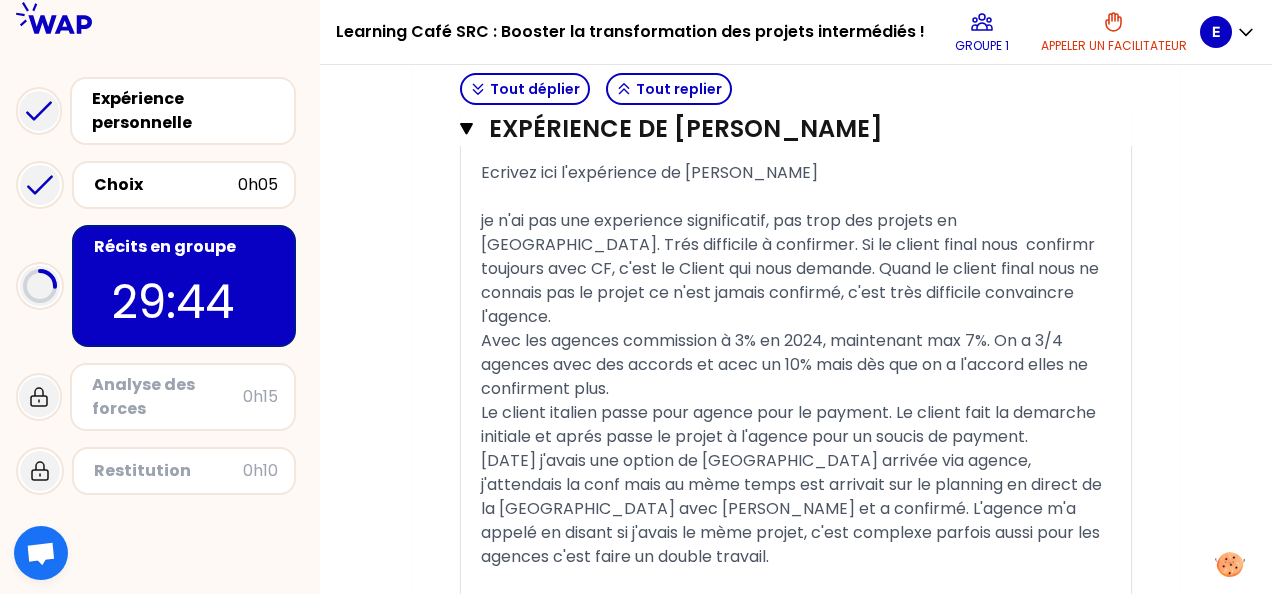 click on "je n'ai pas une experience significatif, pas trop des projets en [GEOGRAPHIC_DATA]. Trés difficile à confirmer. Si le client final nous  confirmr toujours avec CF, c'est le Client qui nous demande. Quand le client final nous ne connais pas le projet ce n'est jamais confirmé, c'est très difficile convaincre l'agence." at bounding box center [792, 268] 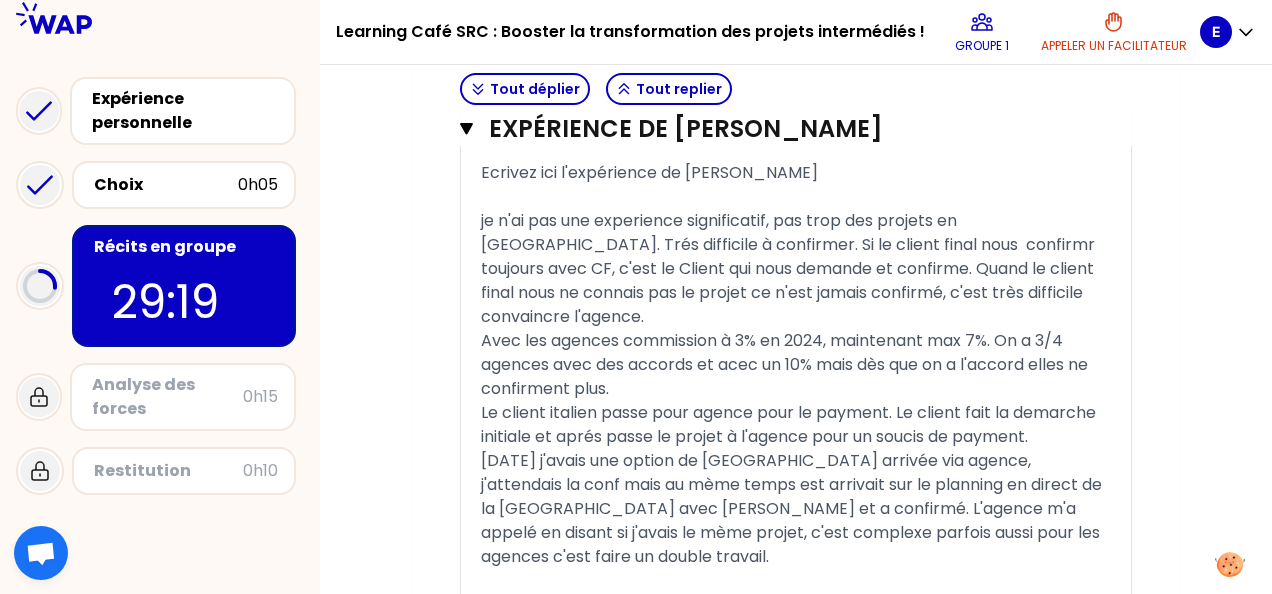 click on "Avec les agences commission à 3% en 2024, maintenant max 7%. On a 3/4 agences avec des accords et acec un 10% mais dès que on a l'accord elles ne confirment plus." at bounding box center [786, 364] 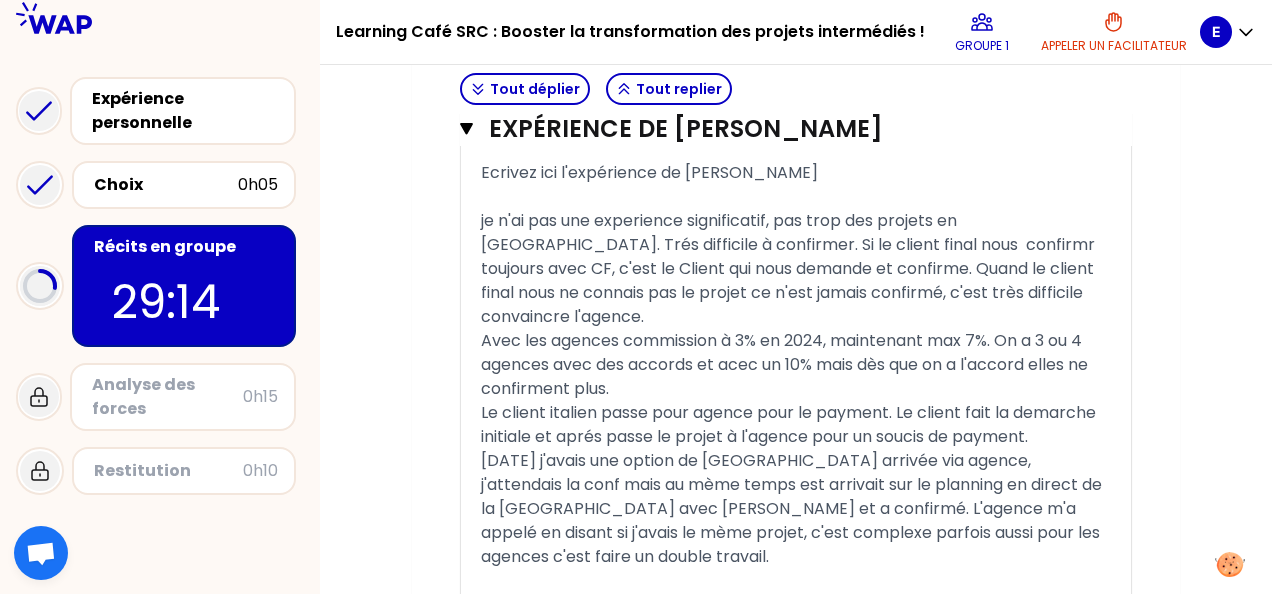 click on "Avec les agences commission à 3% en 2024, maintenant max 7%. On a 3 ou 4 agences avec des accords et acec un 10% mais dès que on a l'accord elles ne confirment plus." at bounding box center [786, 364] 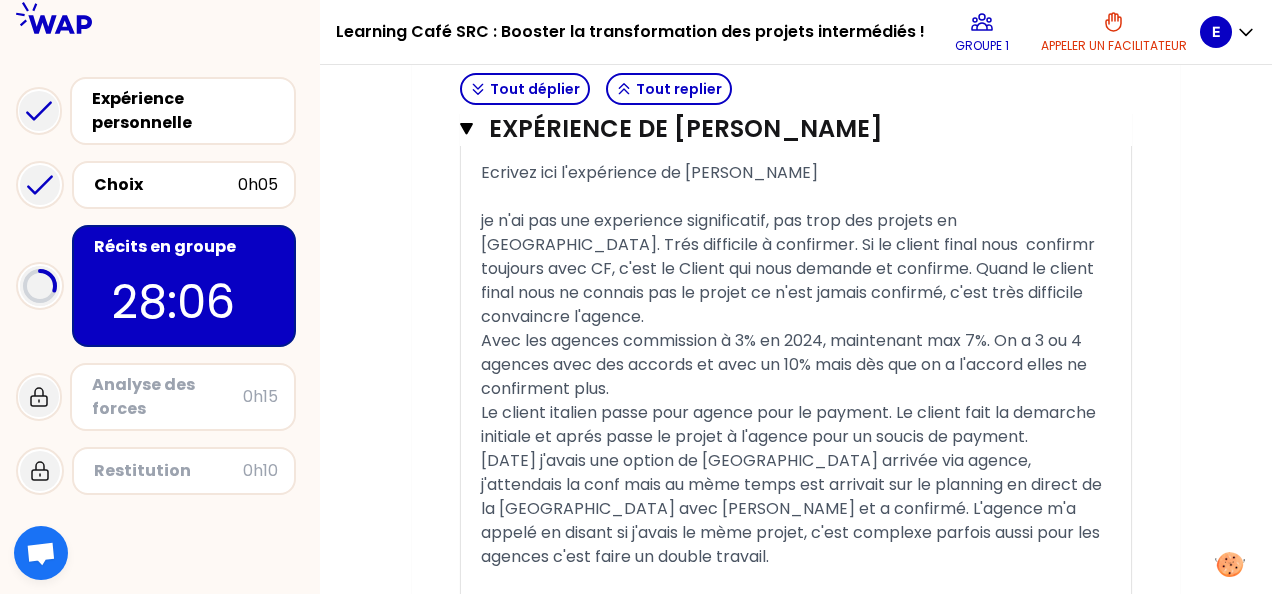 click on "[DATE] j'avais une option de [GEOGRAPHIC_DATA] arrivée via agence, j'attendais la conf mais au mème temps est arrivait sur le planning en direct de la [GEOGRAPHIC_DATA] avec [PERSON_NAME] et a confirmé. L'agence m'a appelé en disant si j'avais le mème projet, c'est complexe parfois aussi pour les agences c'est faire un double travail." at bounding box center [793, 508] 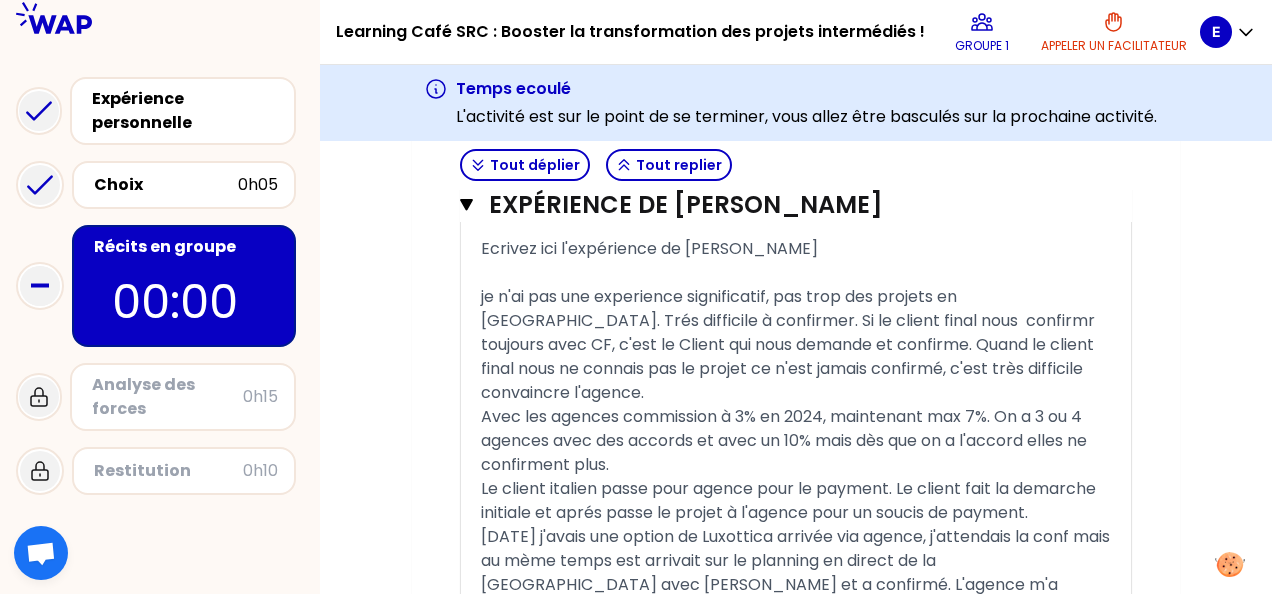 scroll, scrollTop: 2106, scrollLeft: 0, axis: vertical 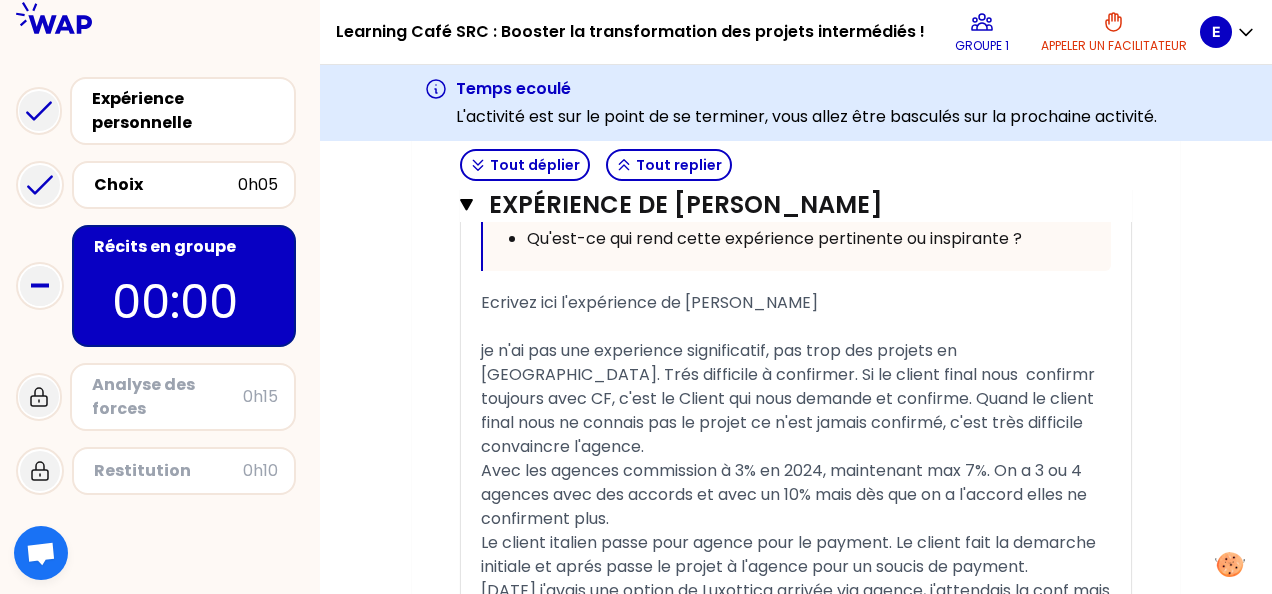 drag, startPoint x: 1271, startPoint y: 322, endPoint x: 742, endPoint y: 338, distance: 529.2419 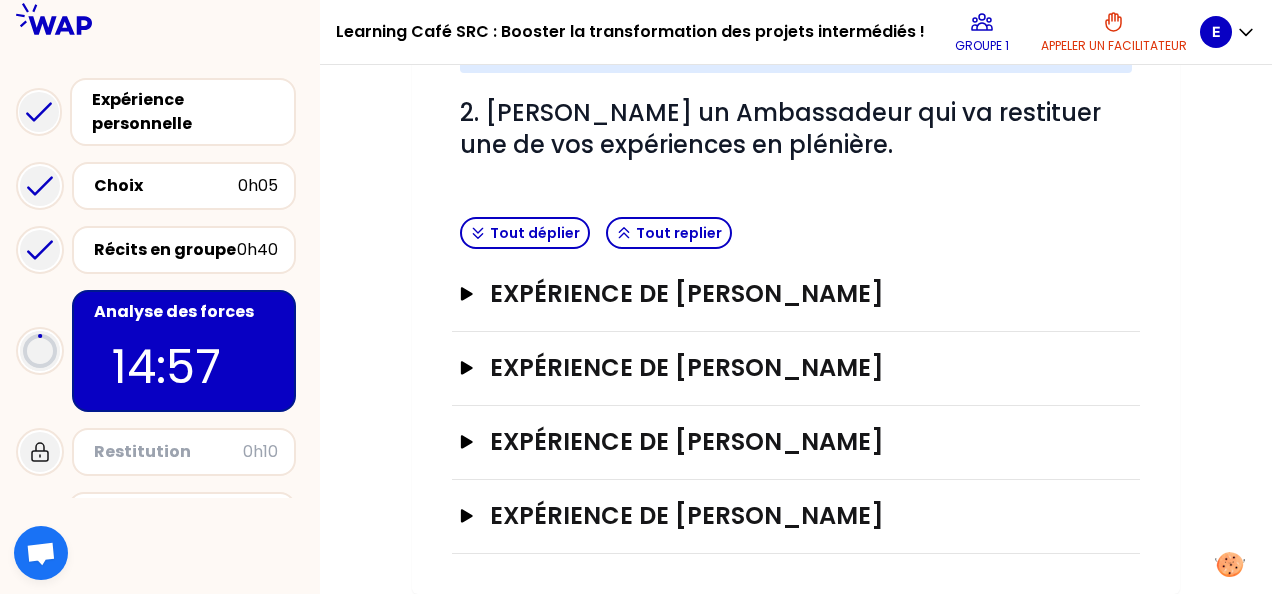 scroll, scrollTop: 803, scrollLeft: 0, axis: vertical 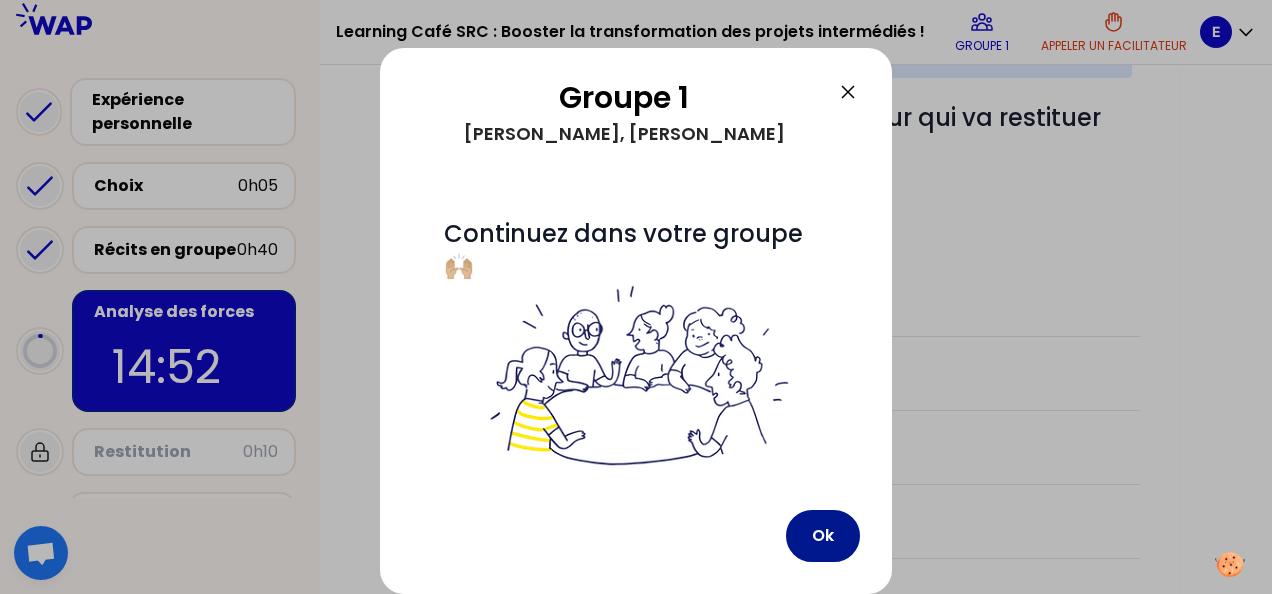click on "Ok" at bounding box center (823, 536) 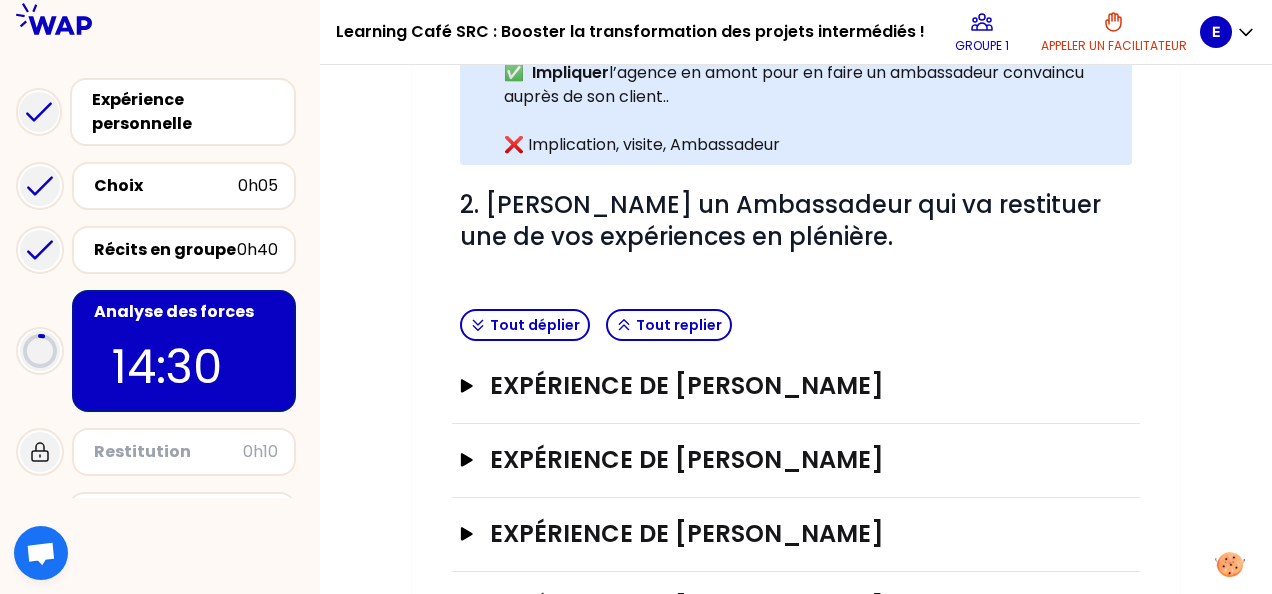 scroll, scrollTop: 720, scrollLeft: 0, axis: vertical 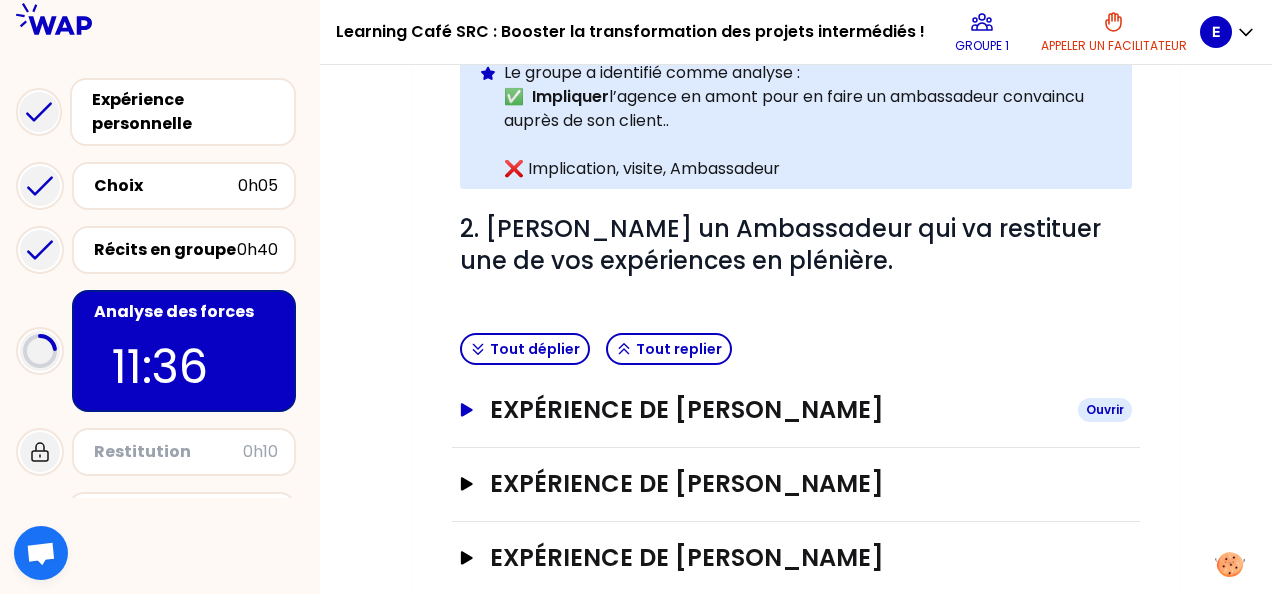 click 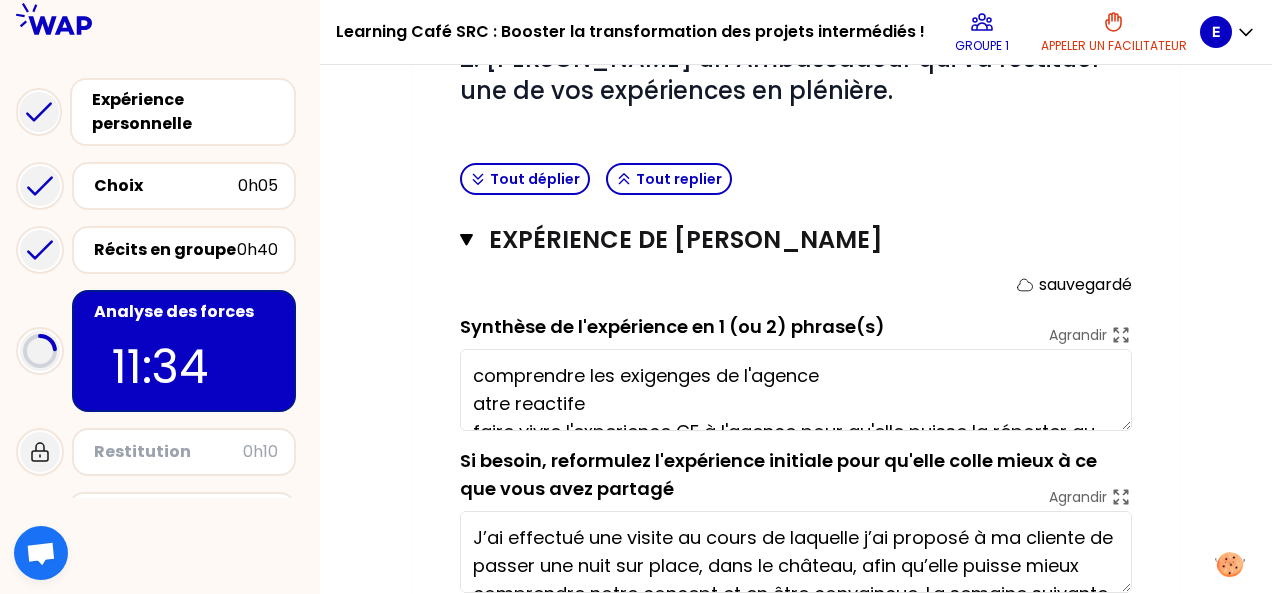 scroll, scrollTop: 874, scrollLeft: 0, axis: vertical 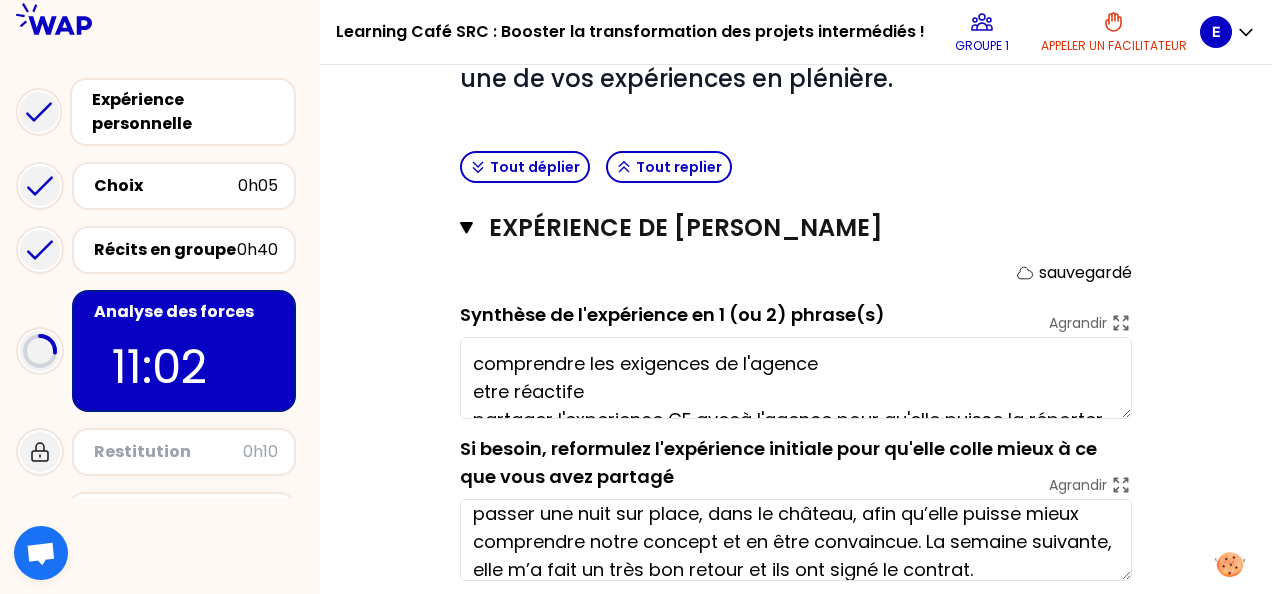type on "comprendre les exigences de l'agence
etre réactife
partager l'experience CF avec l'agence pour qu'elle puisse la réporter au client" 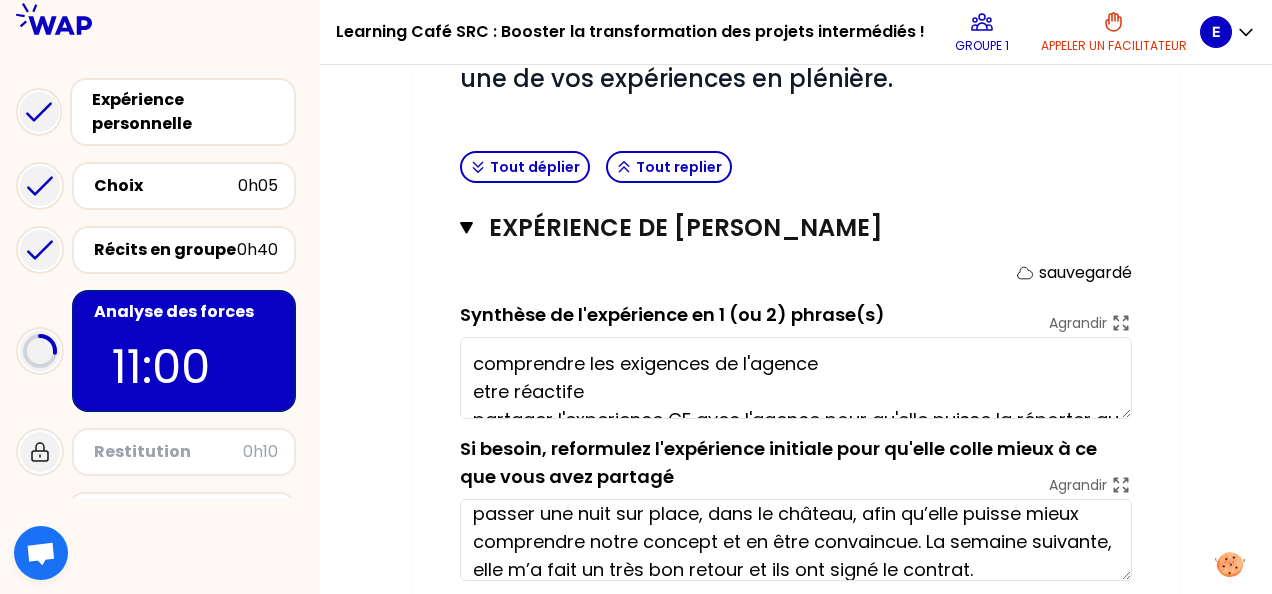 drag, startPoint x: 1124, startPoint y: 361, endPoint x: 1200, endPoint y: 467, distance: 130.43005 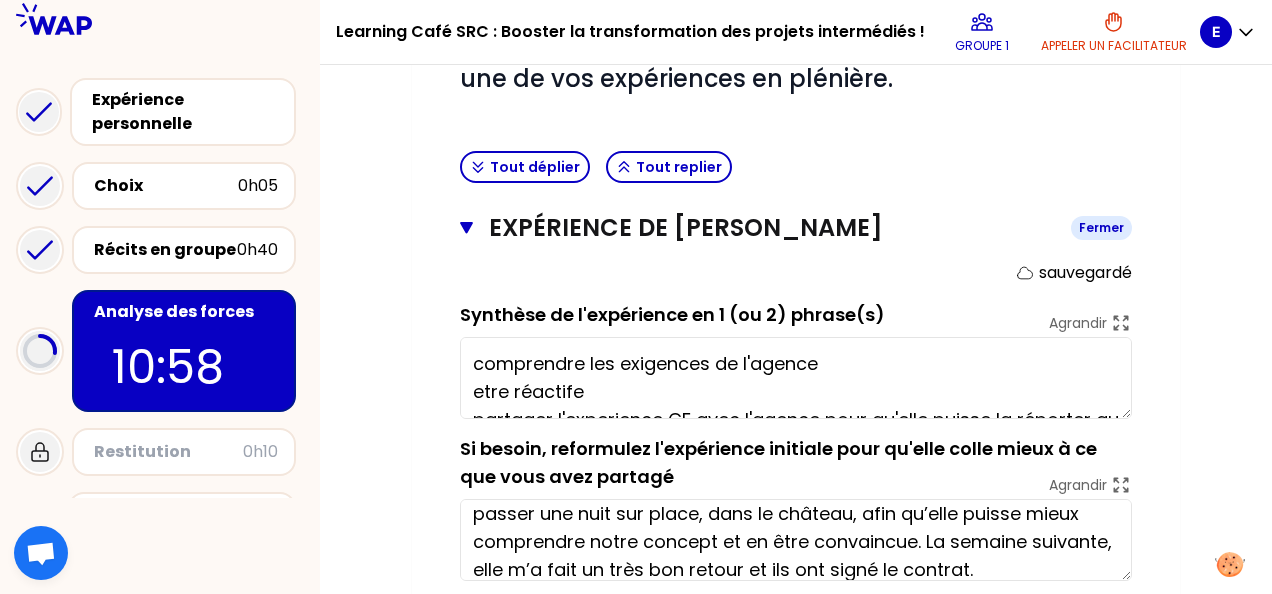 click 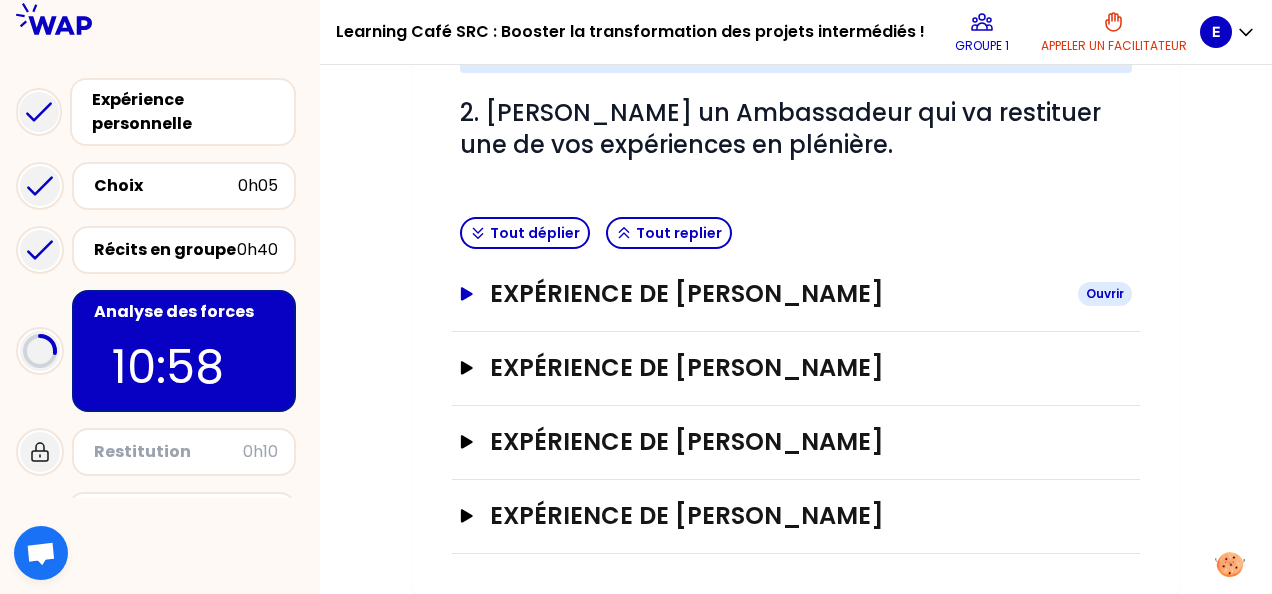 scroll, scrollTop: 803, scrollLeft: 0, axis: vertical 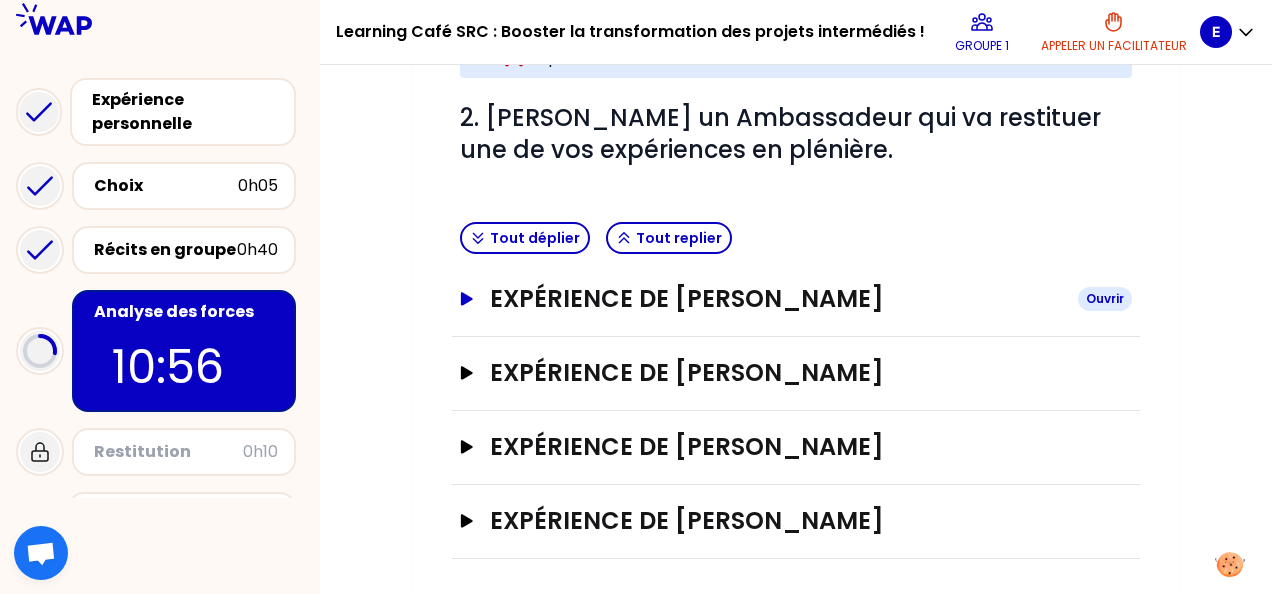click 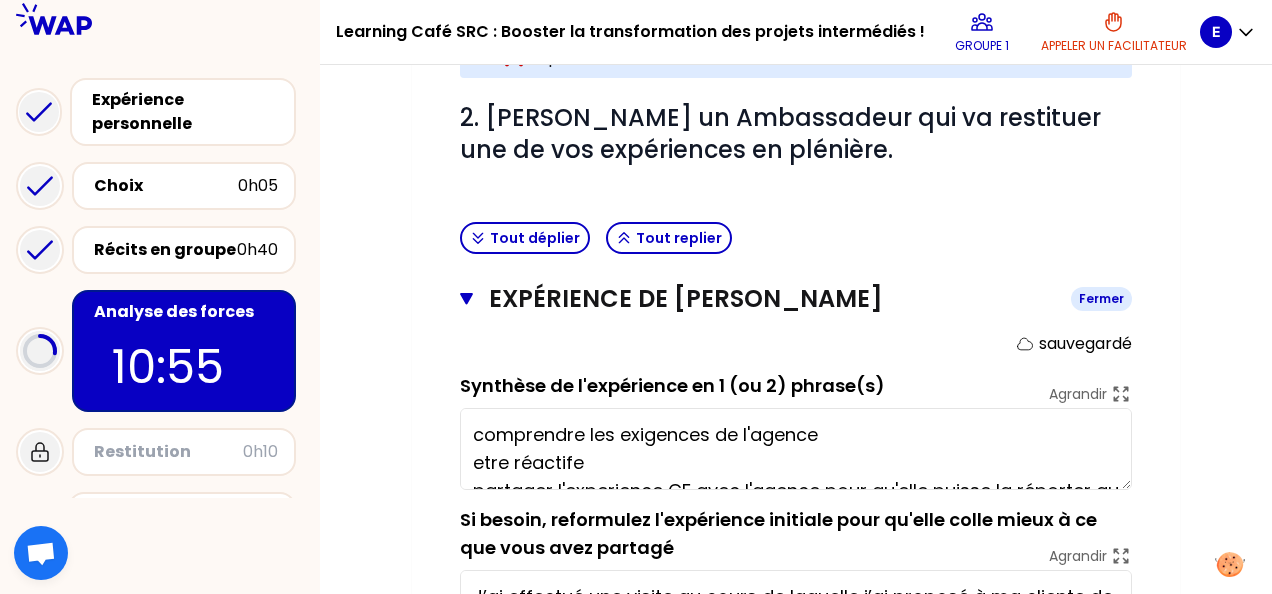 scroll, scrollTop: 874, scrollLeft: 0, axis: vertical 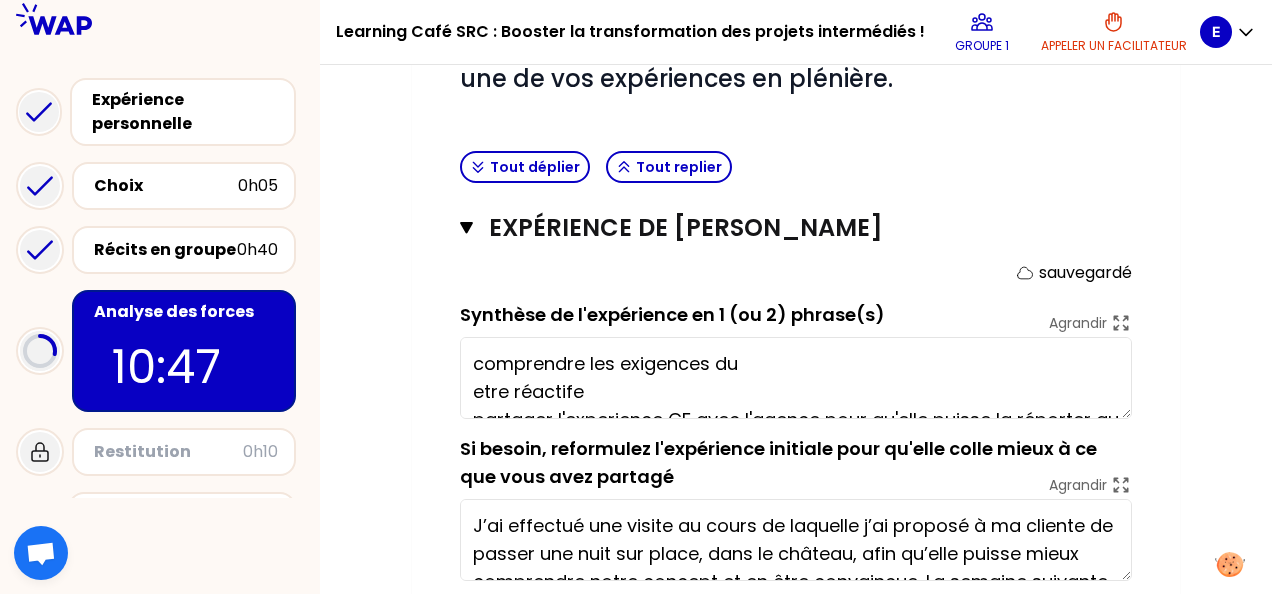 drag, startPoint x: 1262, startPoint y: 362, endPoint x: 1203, endPoint y: 368, distance: 59.3043 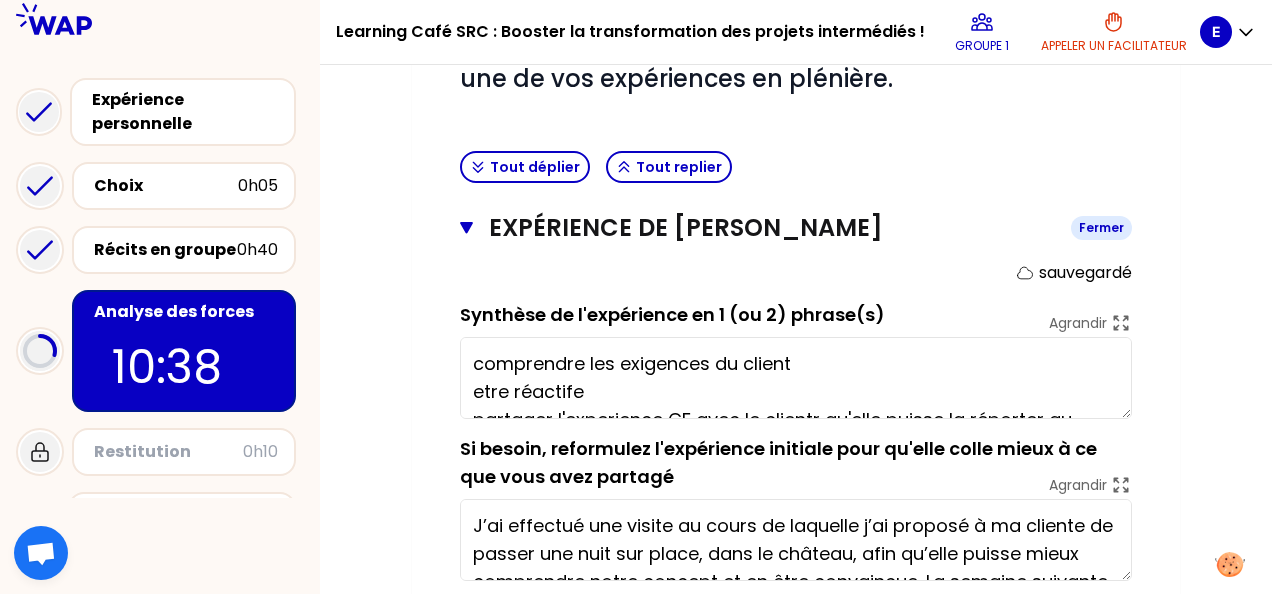 type on "comprendre les exigences du client
etre réactife
partager l'experience CF avec le clienta réporter au client" 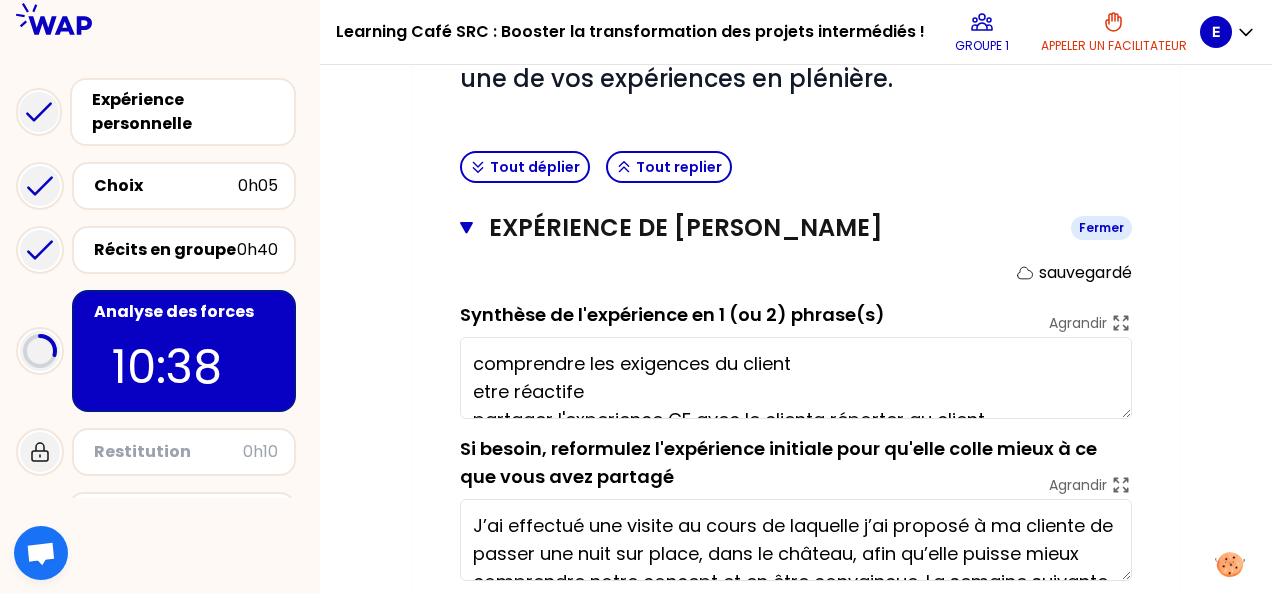 click 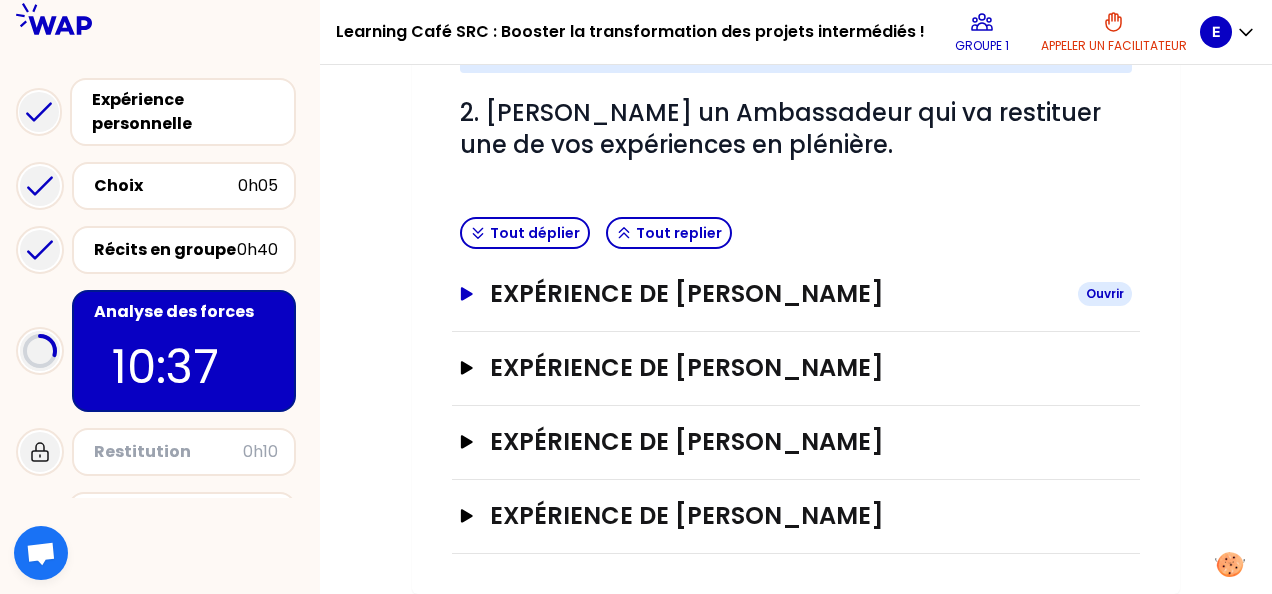 scroll, scrollTop: 803, scrollLeft: 0, axis: vertical 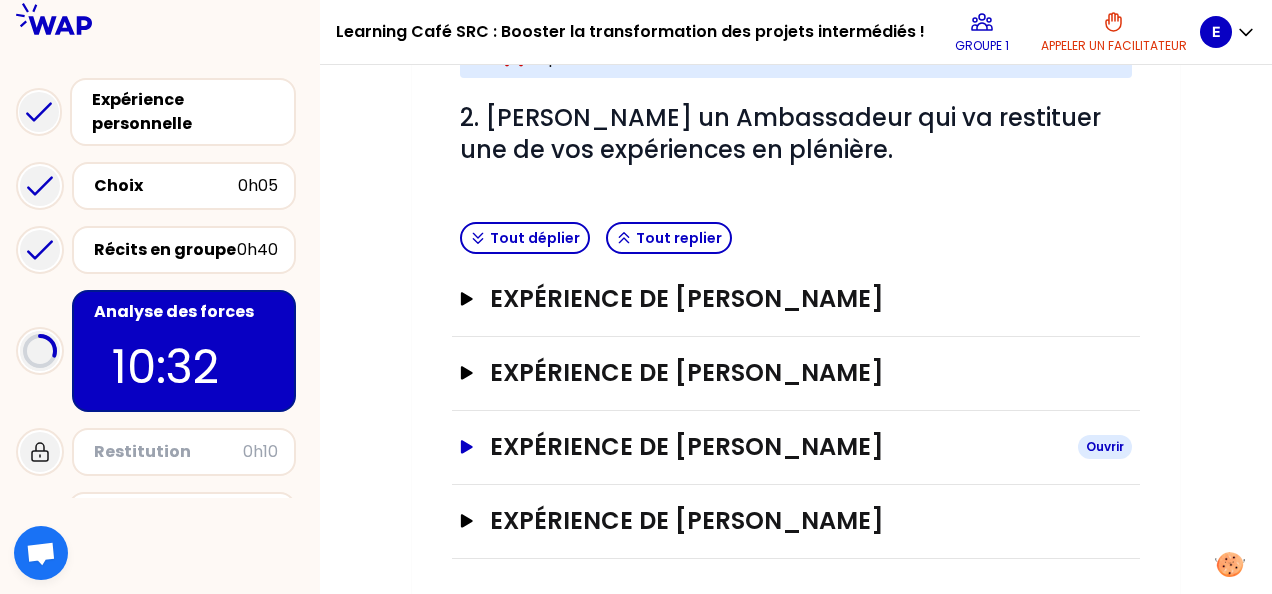 click 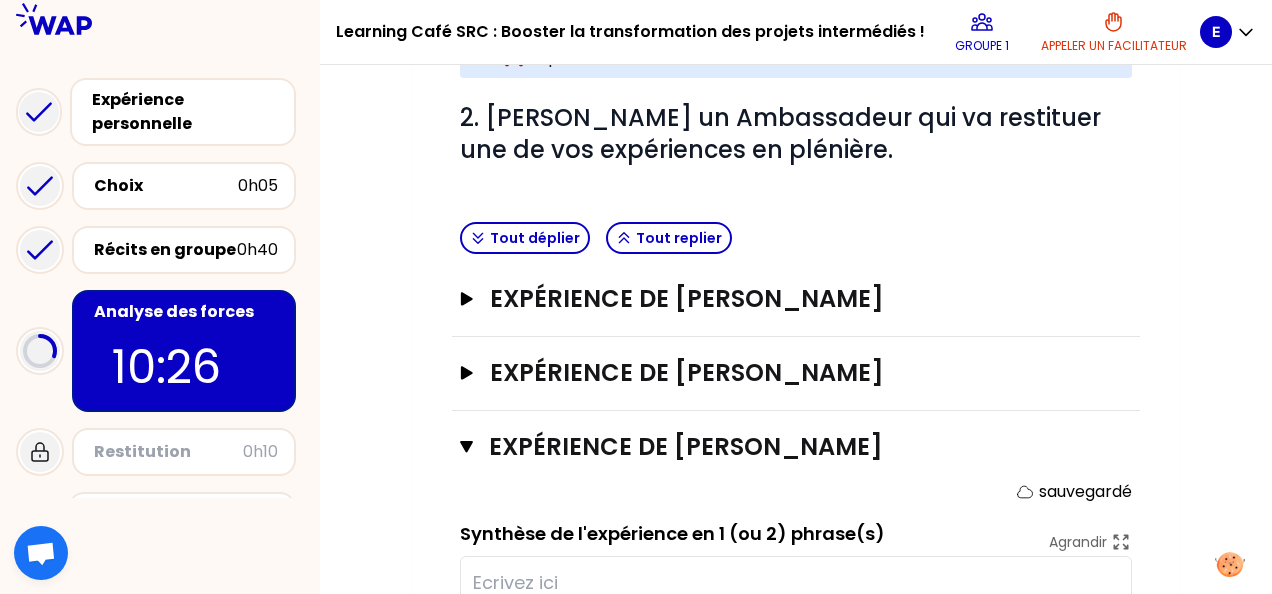 scroll, scrollTop: 1154, scrollLeft: 0, axis: vertical 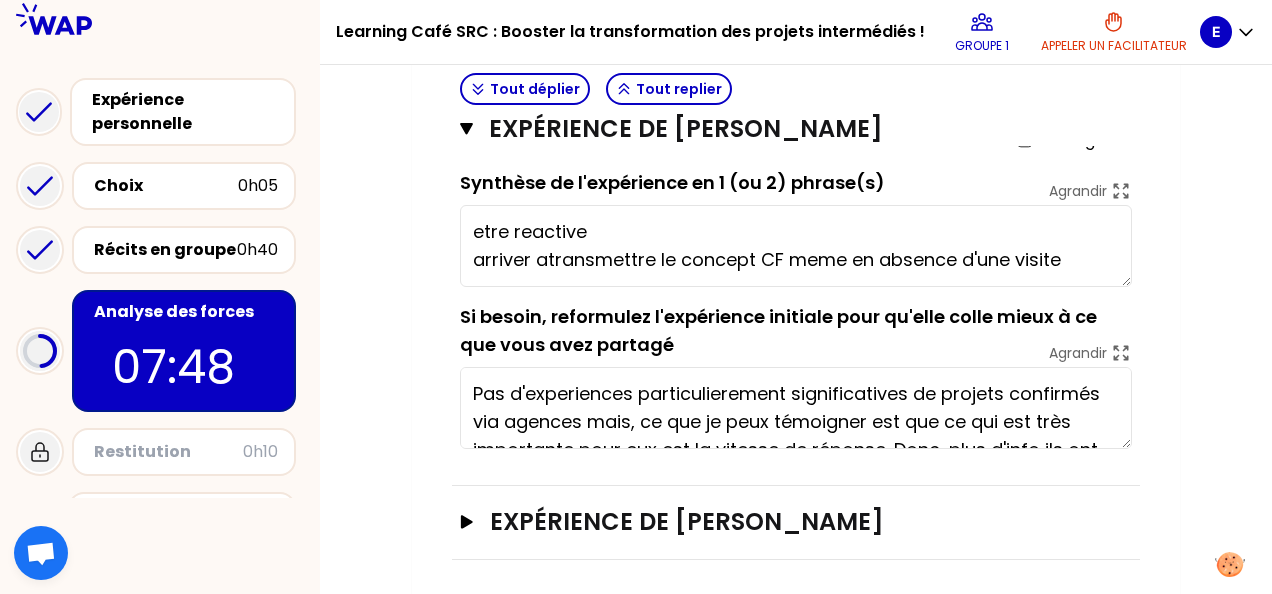 type on "etre reactive
arriver à transmettre le concept CF meme en absence d'une visite" 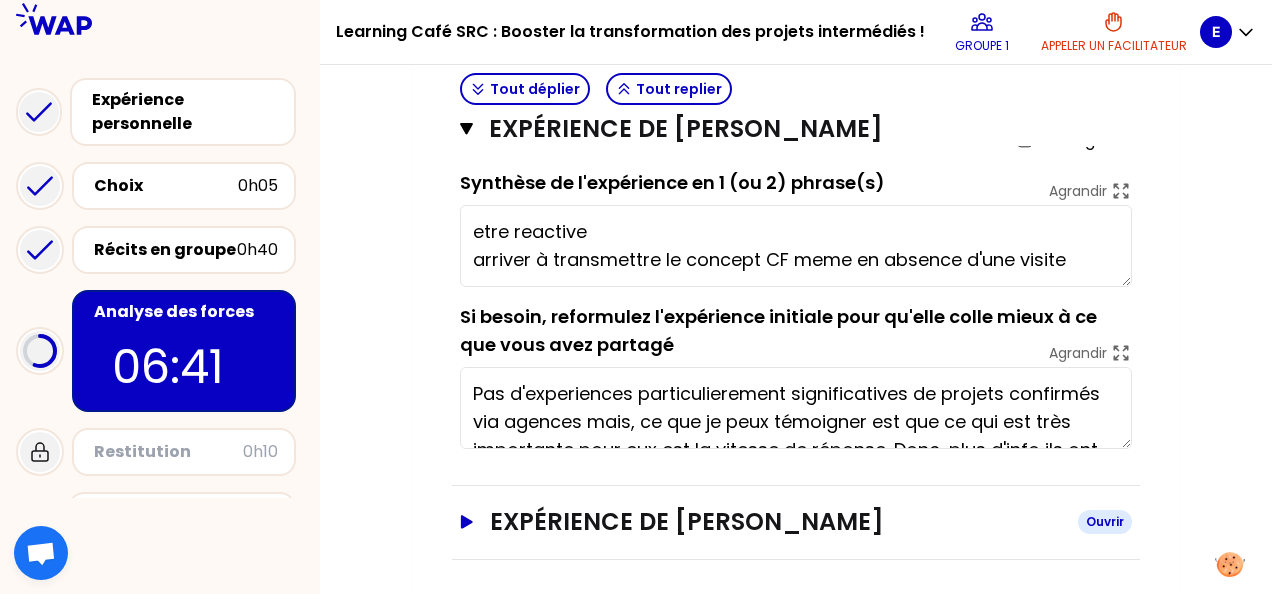 click on "Expérience de [PERSON_NAME]" at bounding box center [796, 523] 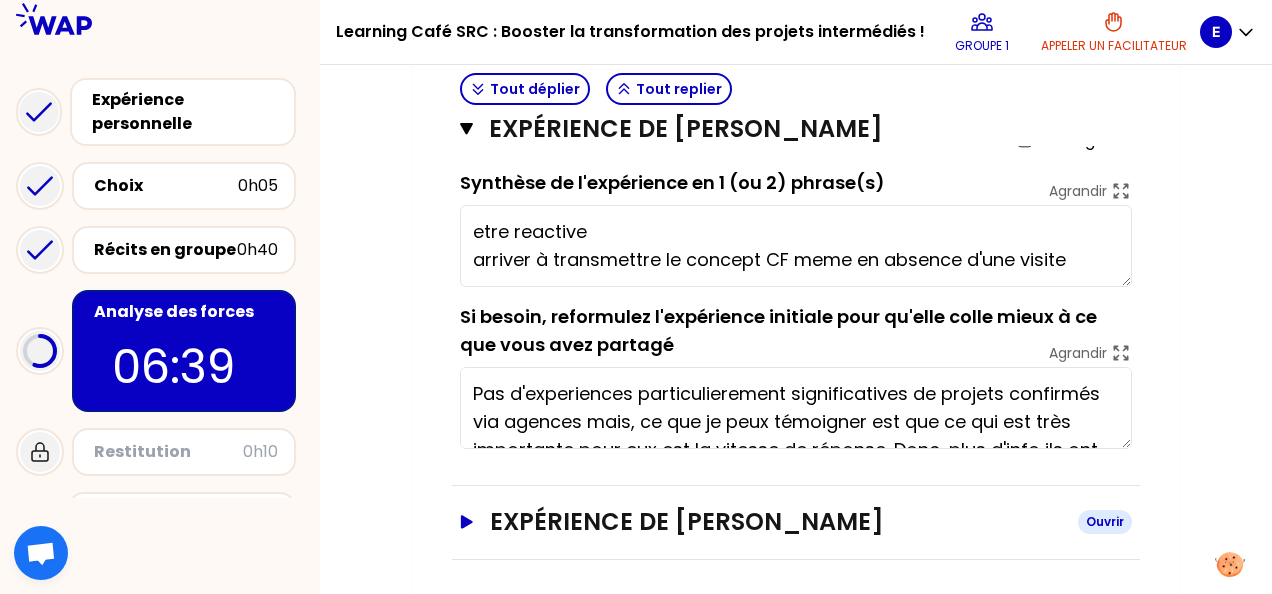 click 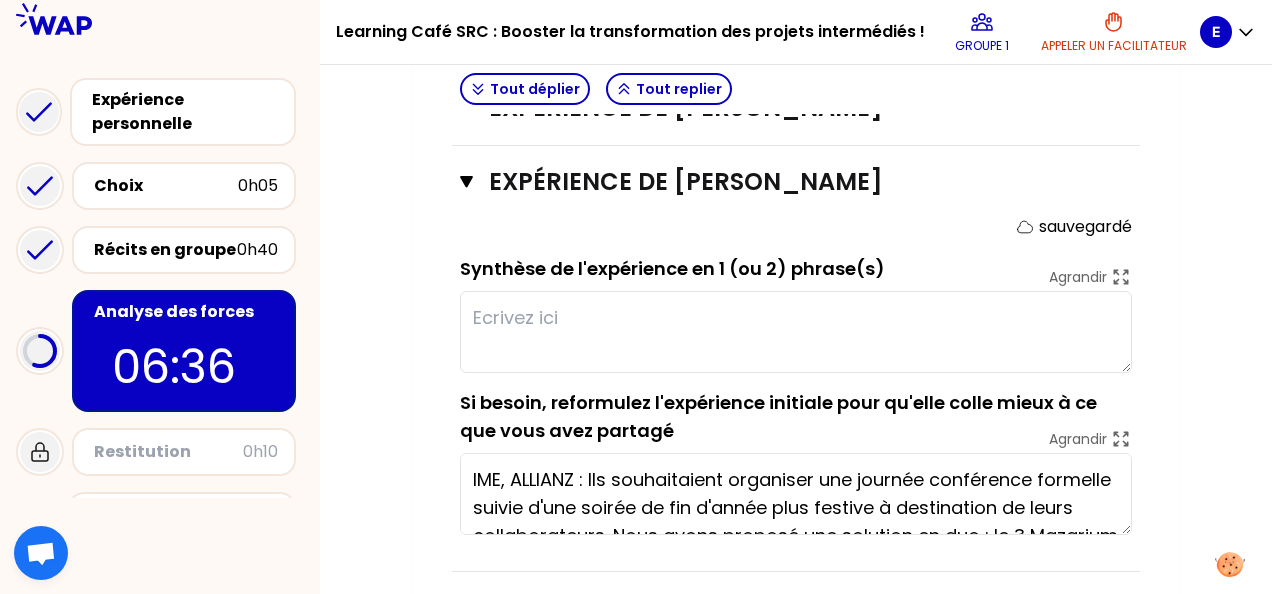 scroll, scrollTop: 1504, scrollLeft: 0, axis: vertical 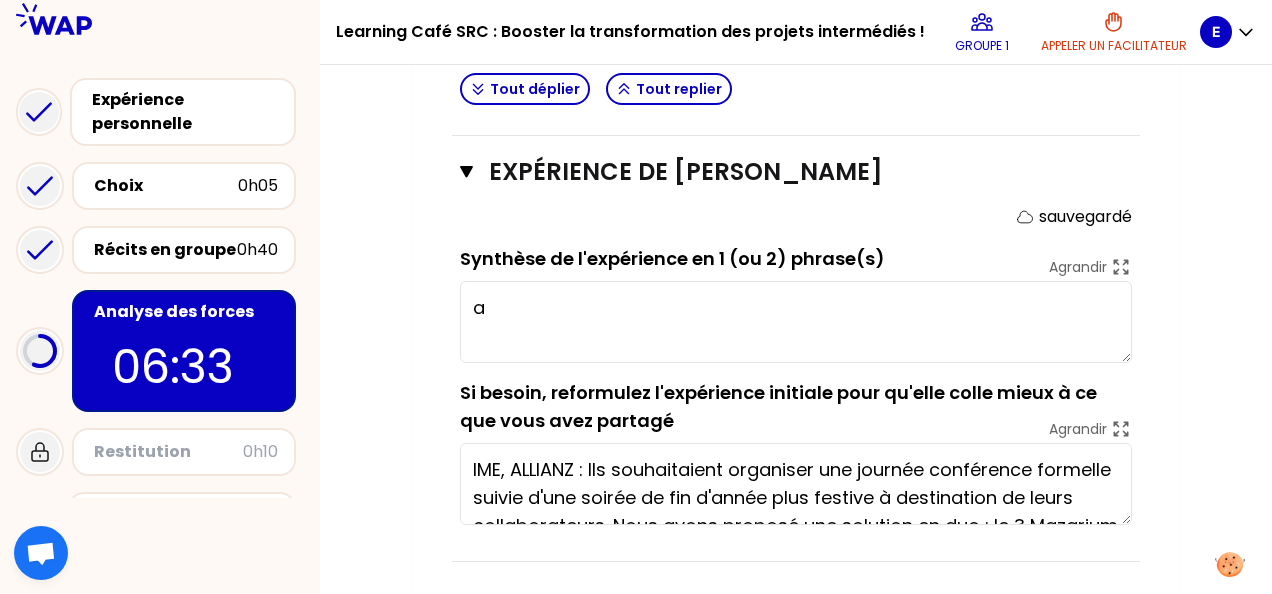 type on "at" 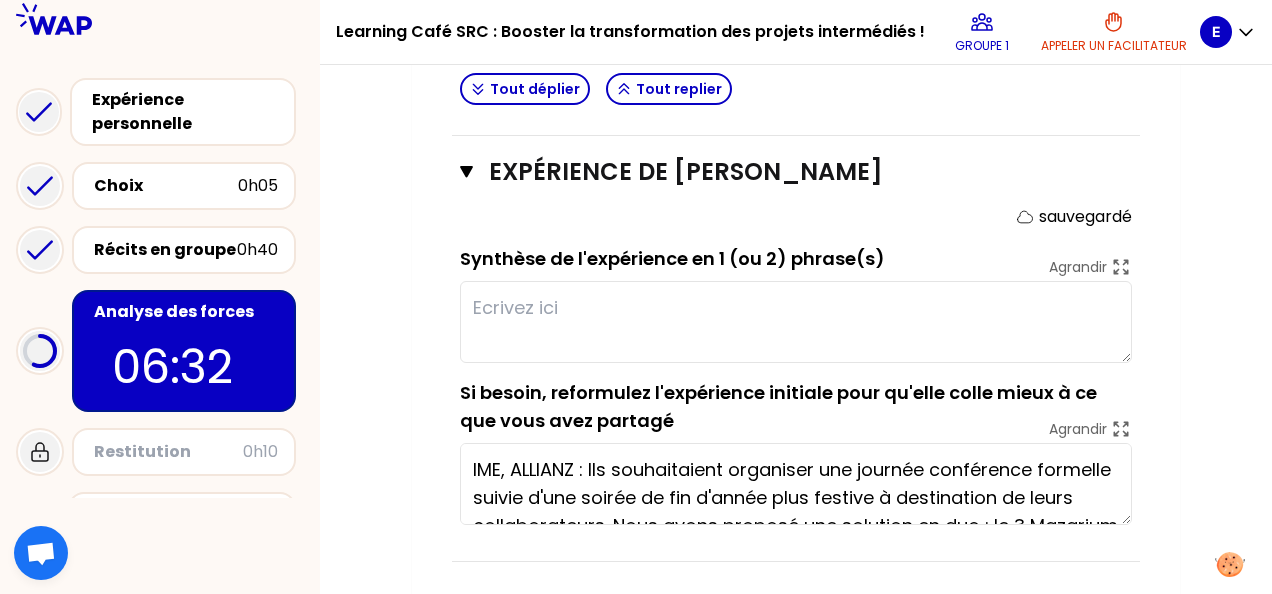scroll, scrollTop: 84, scrollLeft: 0, axis: vertical 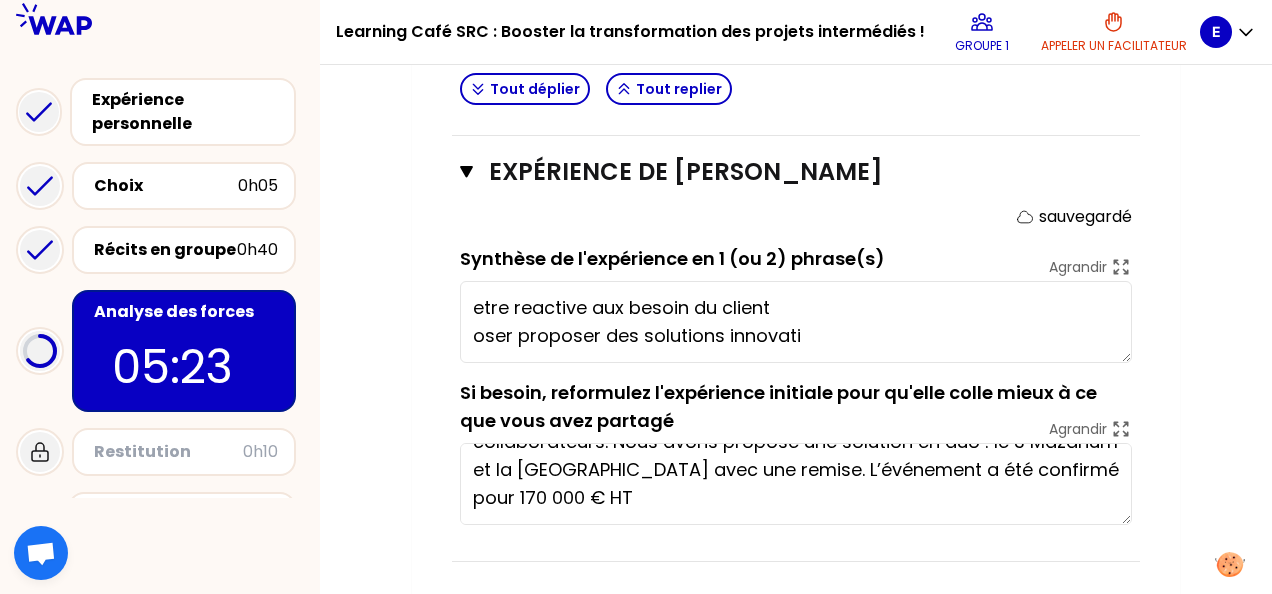 type on "etre reactive aux besoin du client
oser proposer des solutions innovatives" 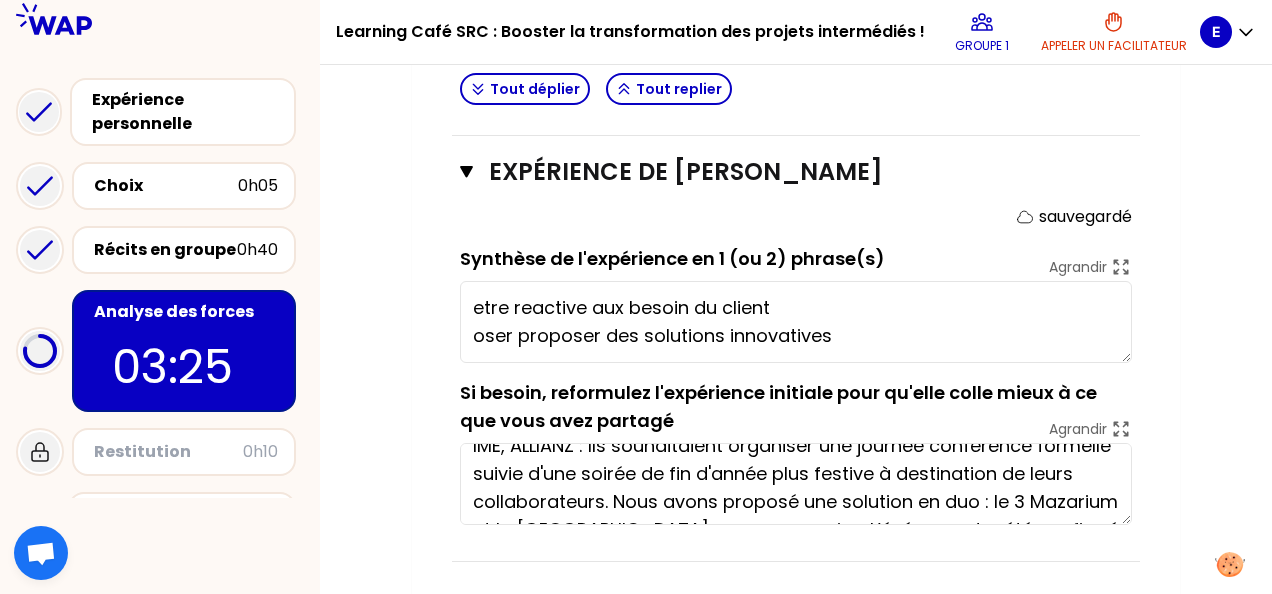 scroll, scrollTop: 4, scrollLeft: 0, axis: vertical 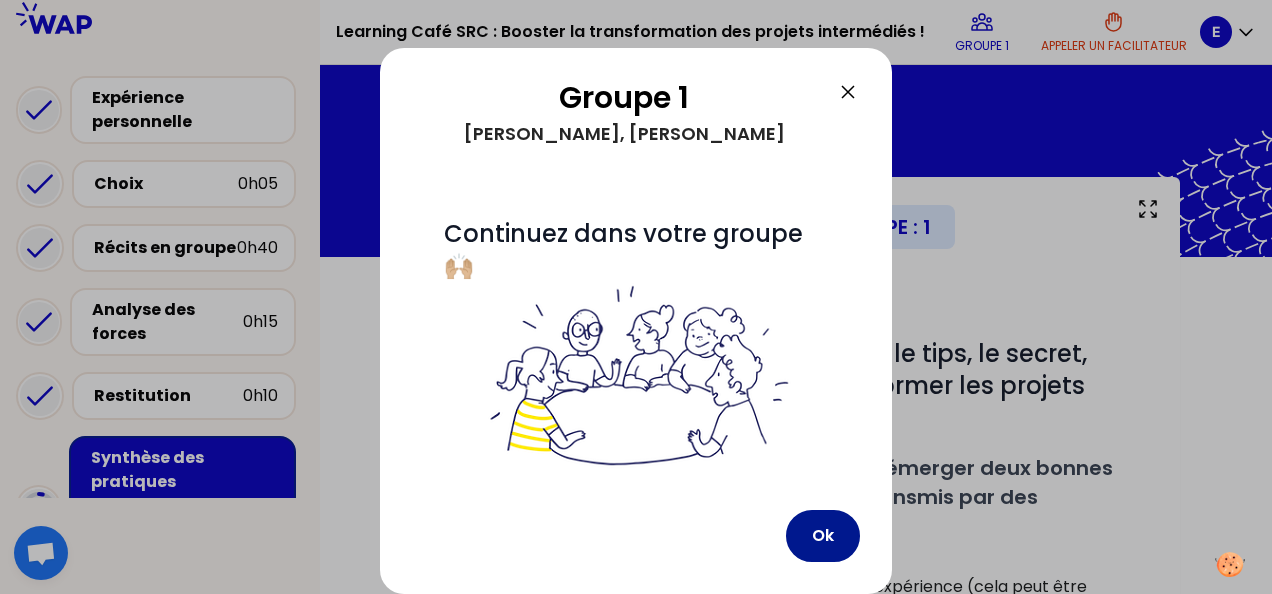 click on "Ok" at bounding box center (823, 536) 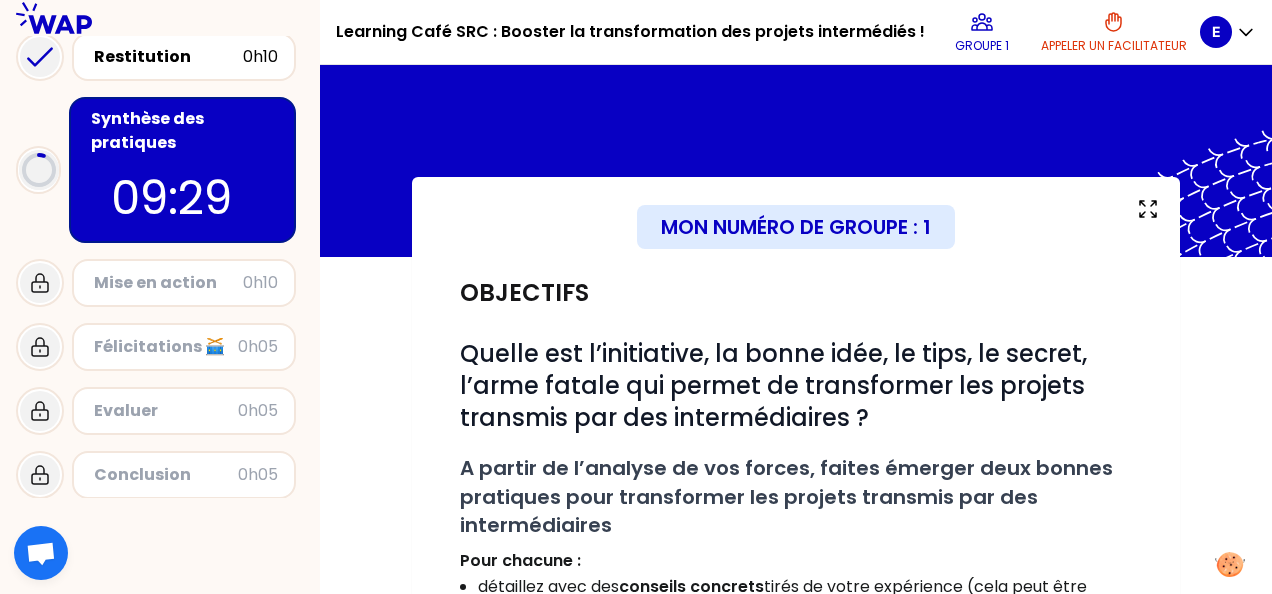 scroll, scrollTop: 348, scrollLeft: 0, axis: vertical 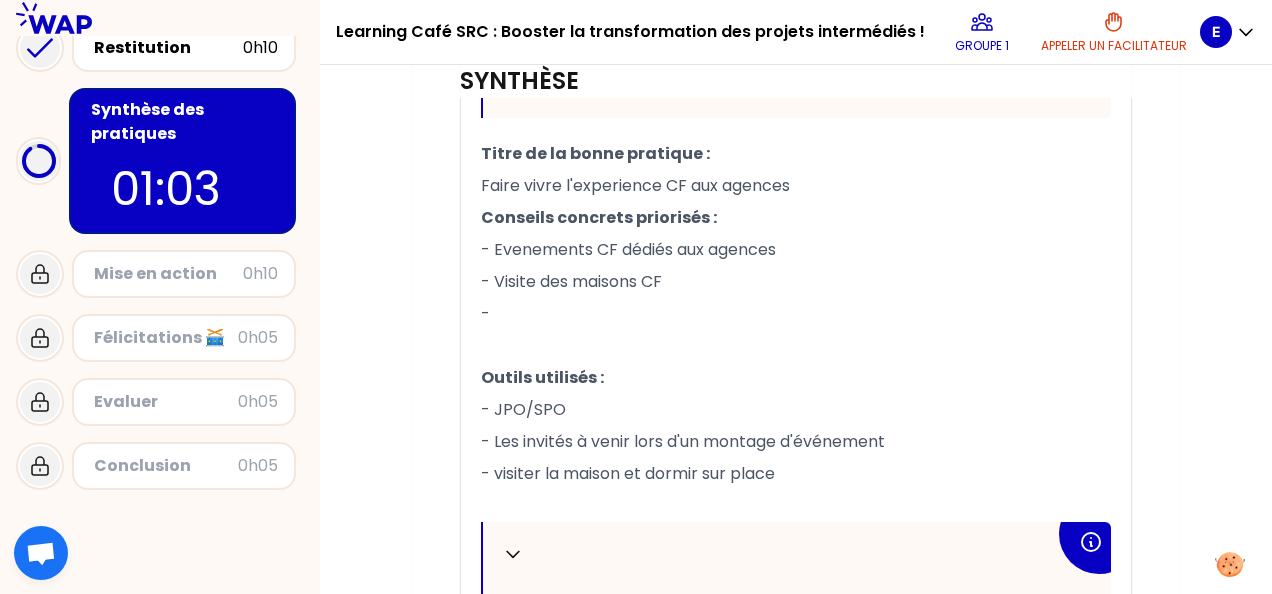 click on "- JPO/SPO" at bounding box center (796, 410) 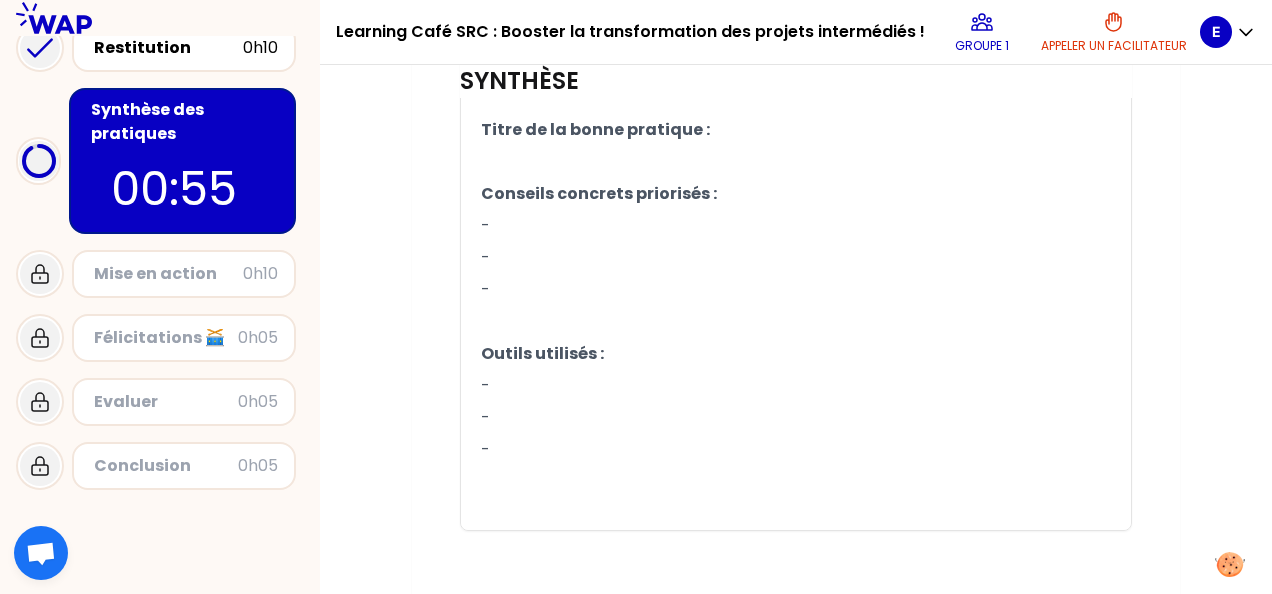 scroll, scrollTop: 1410, scrollLeft: 0, axis: vertical 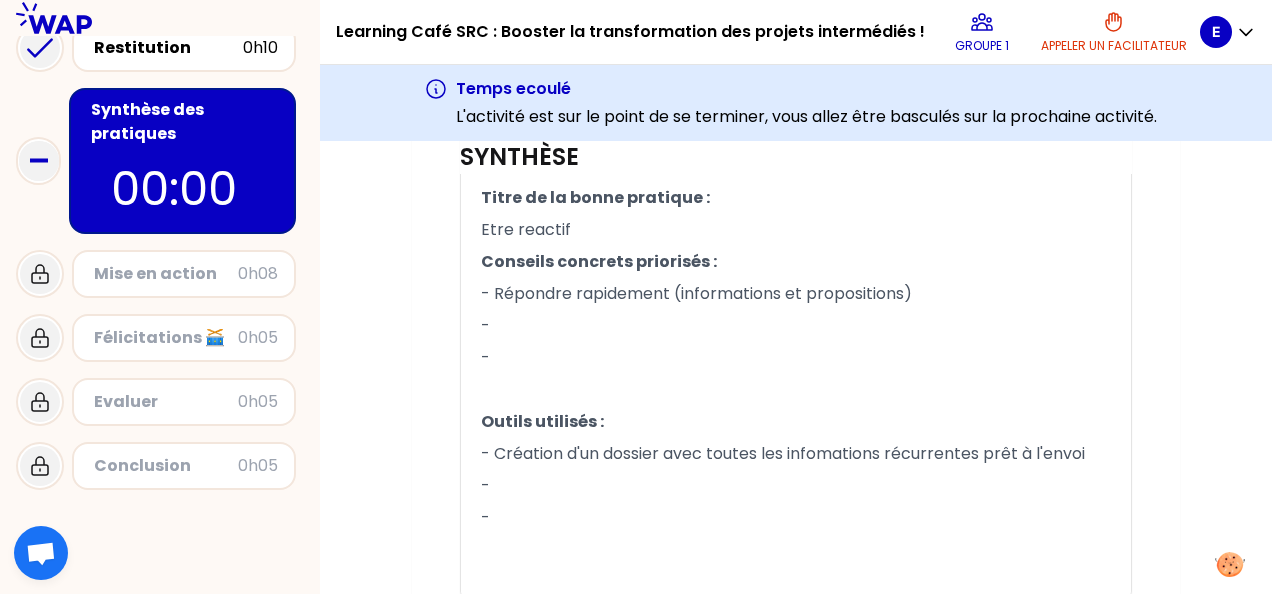 click on "Mise en action" at bounding box center [166, 274] 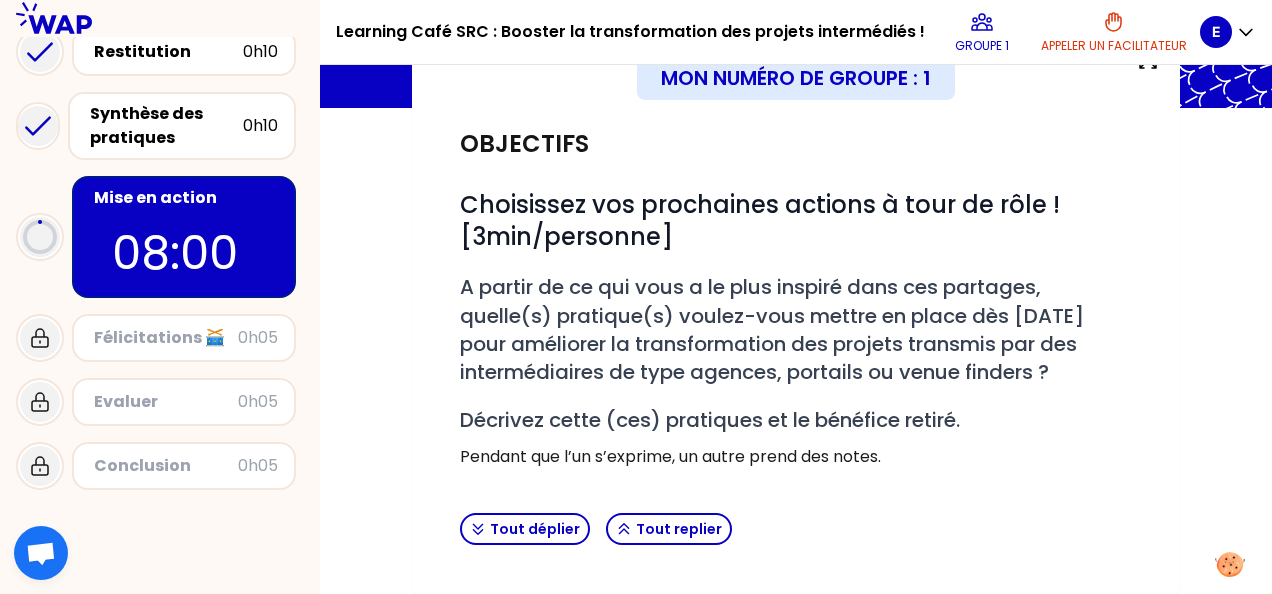 scroll, scrollTop: 344, scrollLeft: 0, axis: vertical 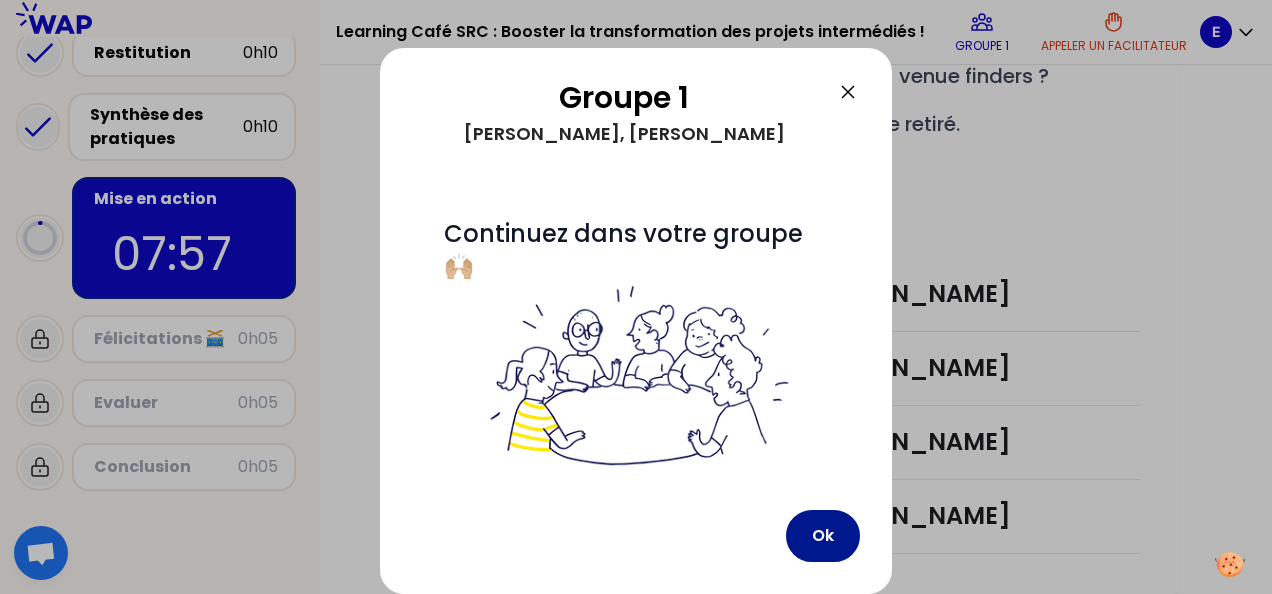 click on "Ok" at bounding box center (823, 536) 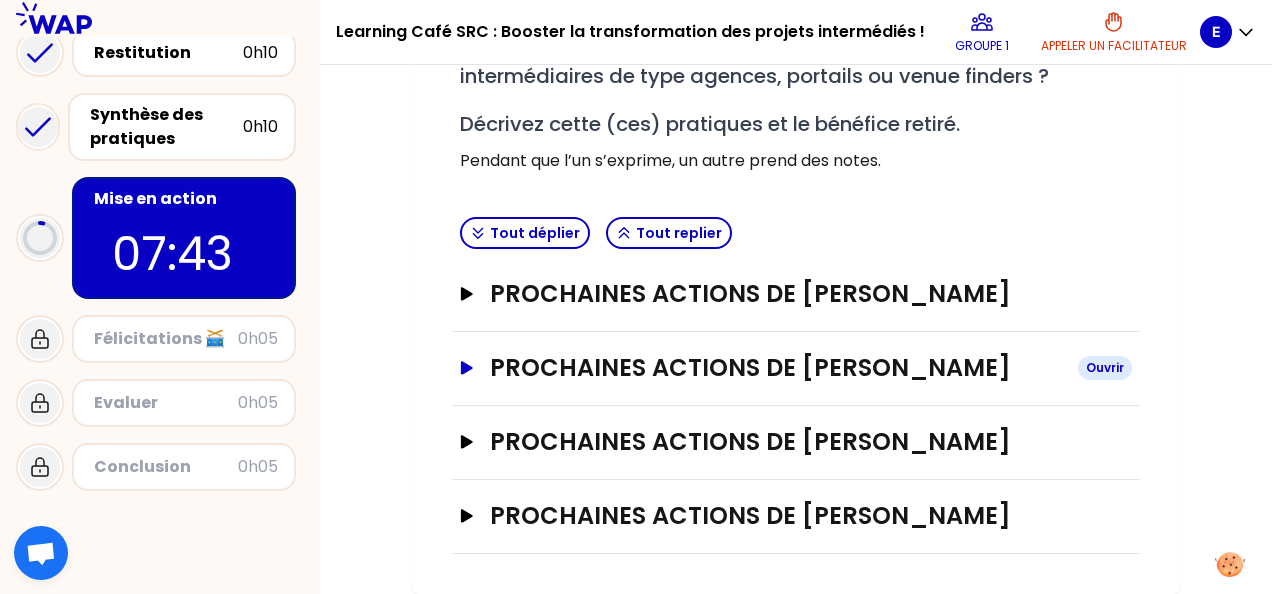 click 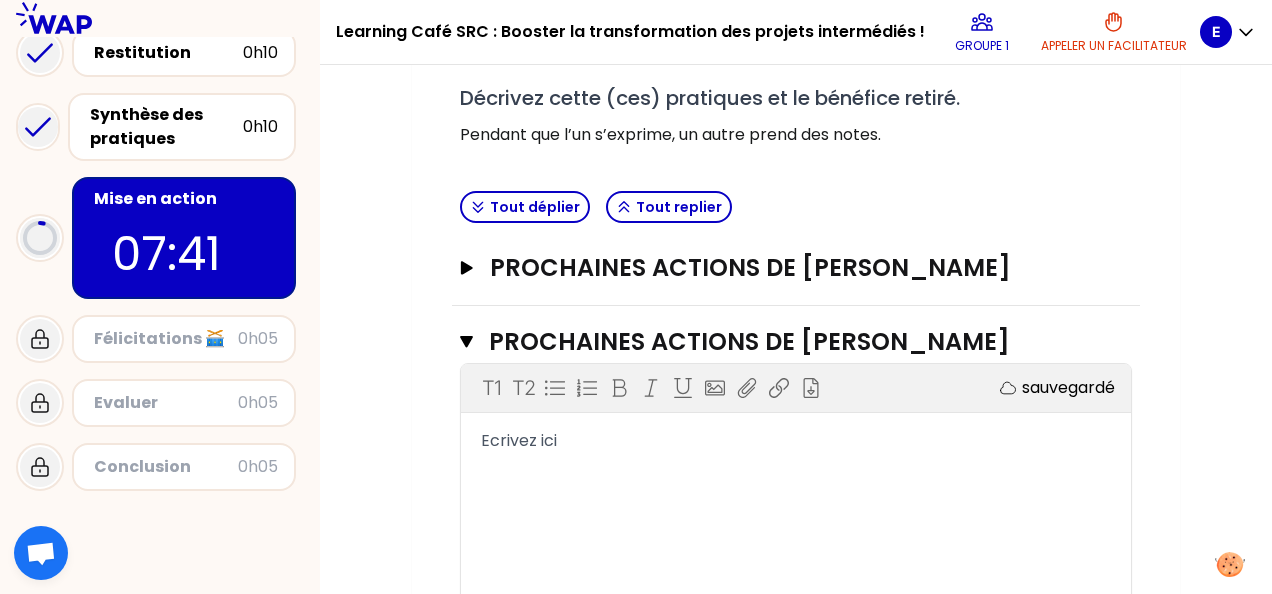 click on "T1 T2 Exporter sauvegardé Ecrivez ici" at bounding box center [796, 514] 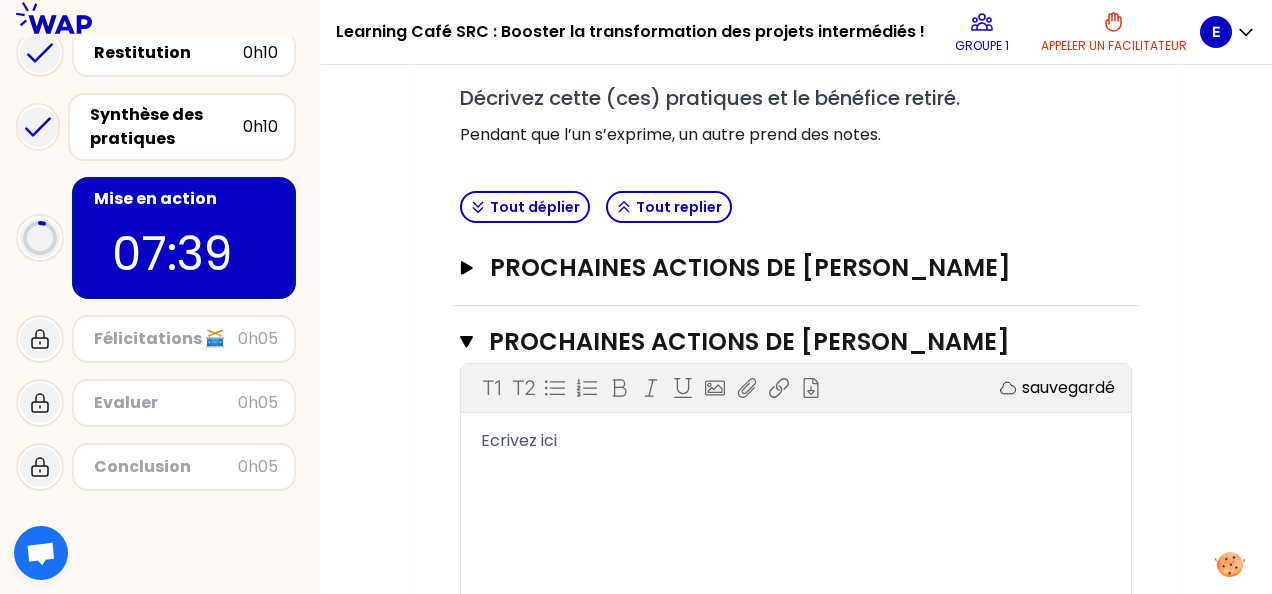 click on "Ecrivez ici" at bounding box center [796, 441] 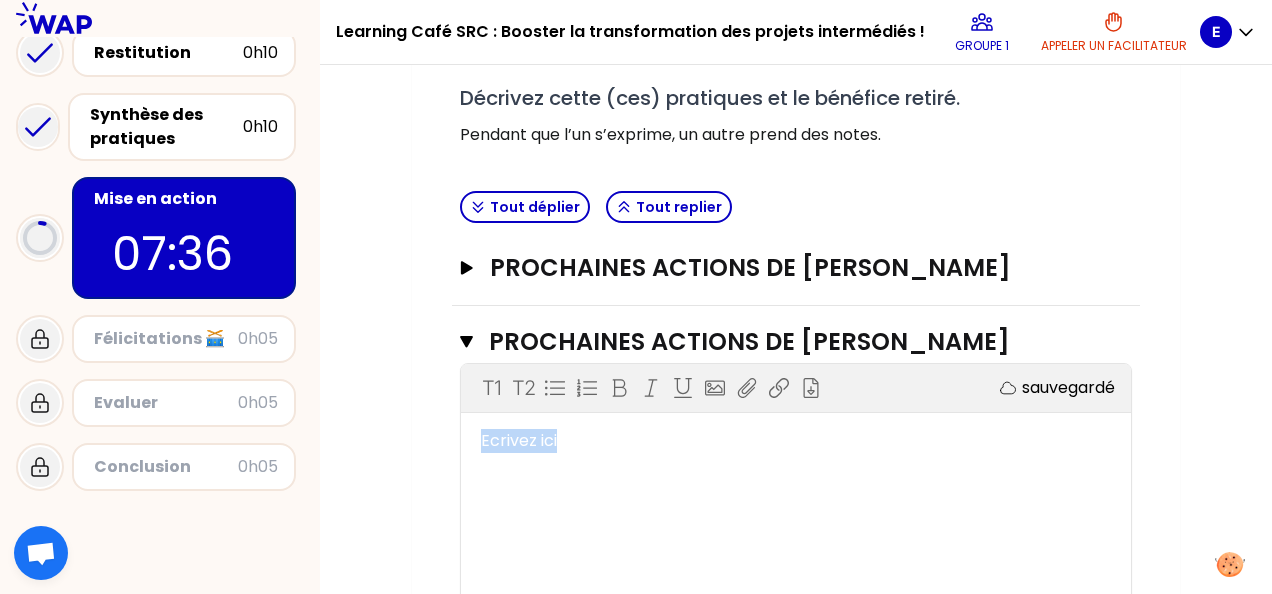 drag, startPoint x: 566, startPoint y: 475, endPoint x: 479, endPoint y: 464, distance: 87.69264 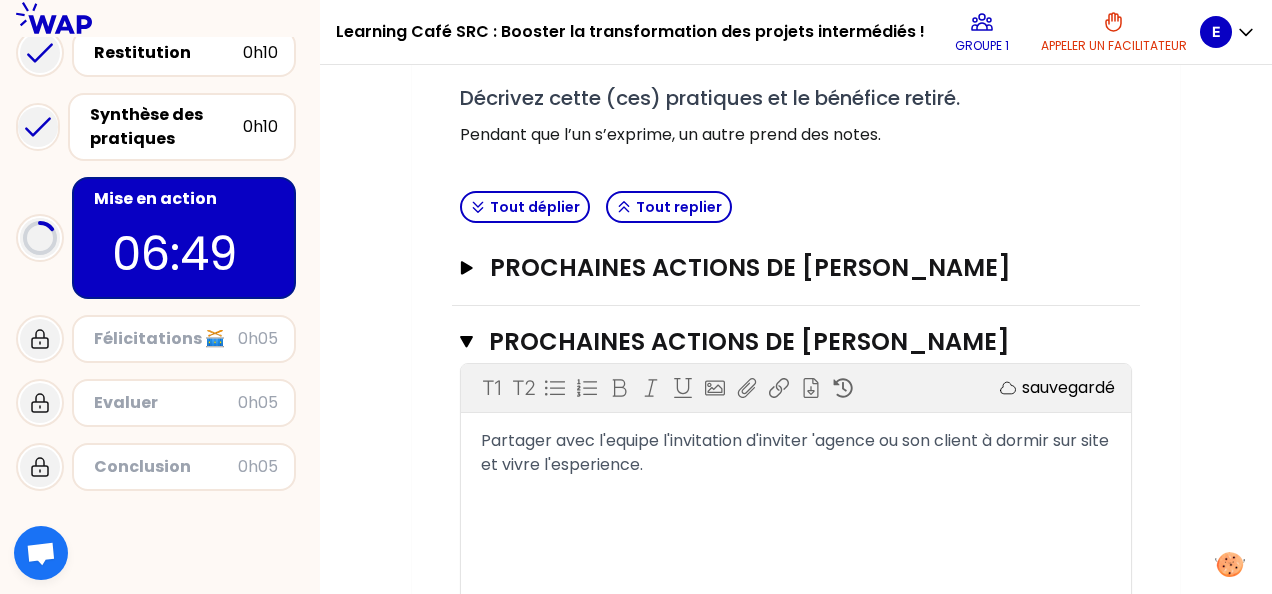 click on "Partager avec l'equipe l'invitation d'inviter 'agence ou son client à dormir sur site et vivre l'esperience." at bounding box center [797, 452] 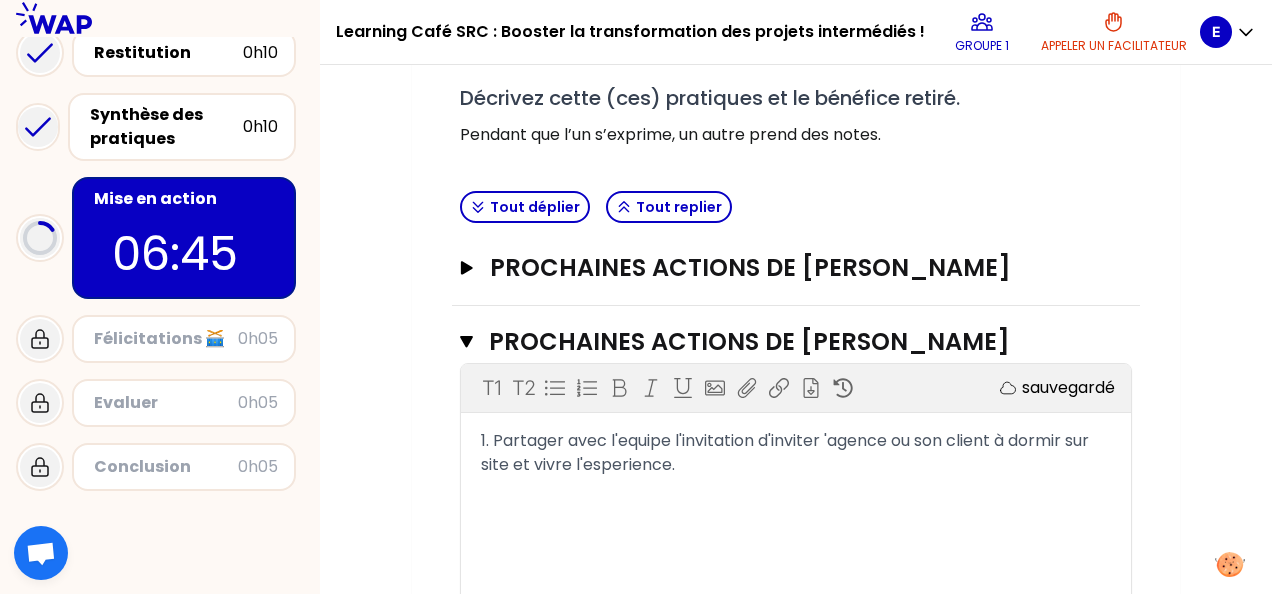 click on "1. Partager avec l'equipe l'invitation d'inviter 'agence ou son client à dormir sur site et vivre l'esperience." at bounding box center [787, 452] 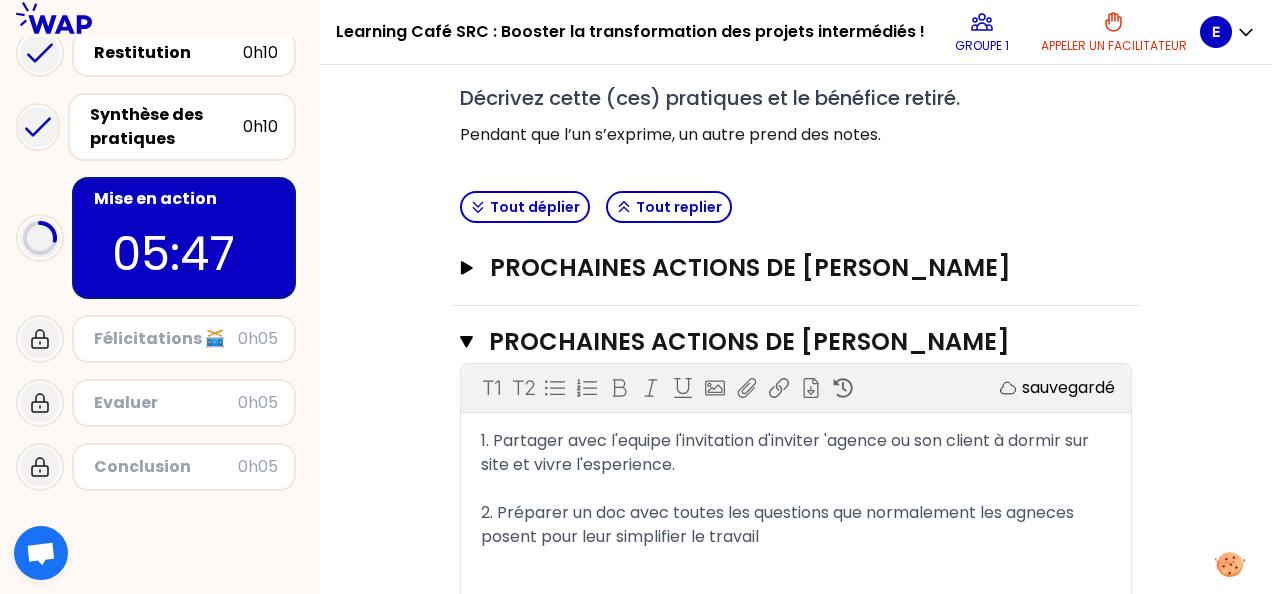 click on "1. Partager avec l'equipe l'invitation d'inviter 'agence ou son client à dormir sur site et vivre l'esperience." at bounding box center [787, 452] 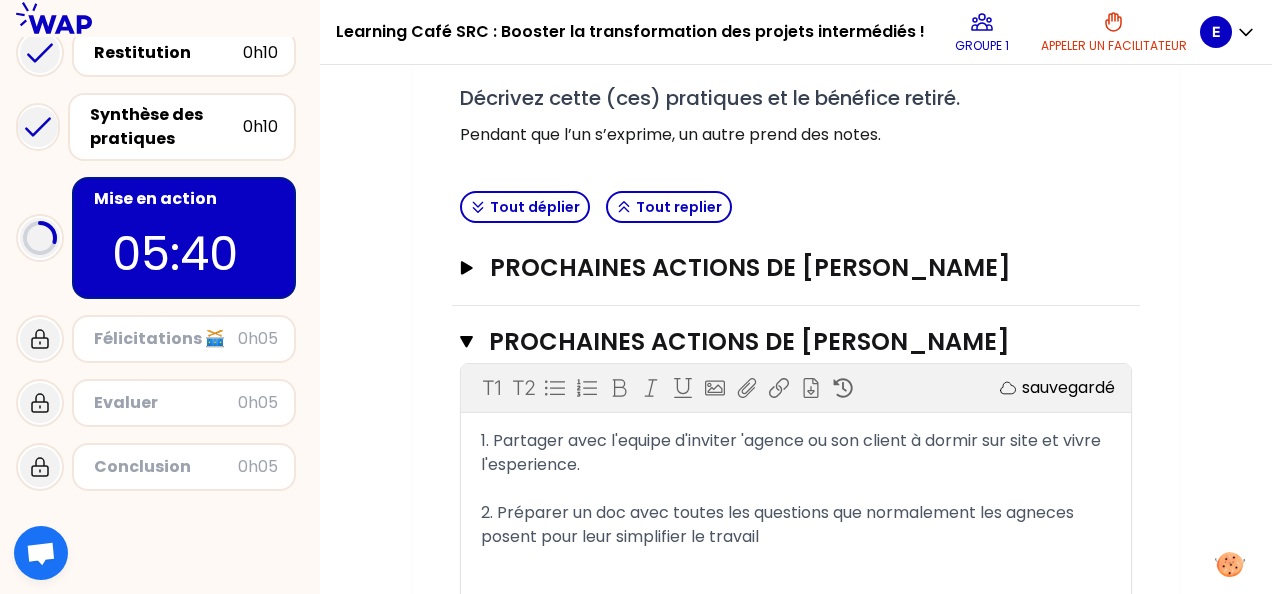 click on "1. Partager avec l'equipe d'inviter 'agence ou son client à dormir sur site et vivre l'esperience." at bounding box center [793, 452] 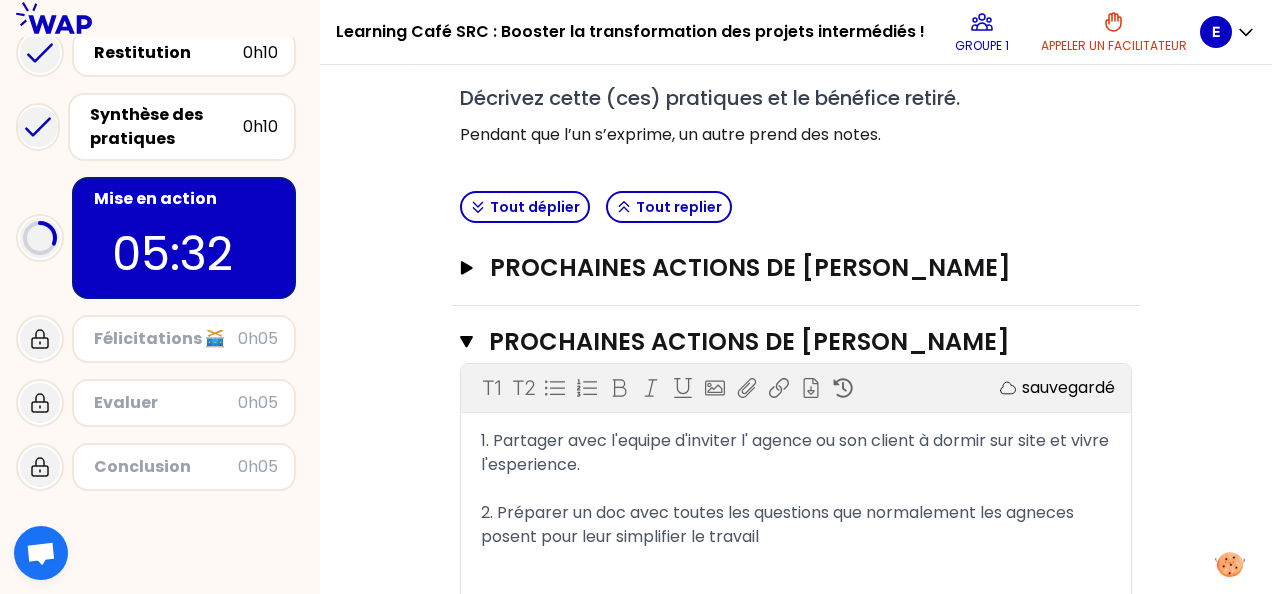 click on "2. Préparer un doc avec toutes les questions que normalement les agneces posent pour leur simplifier le travail" at bounding box center [779, 524] 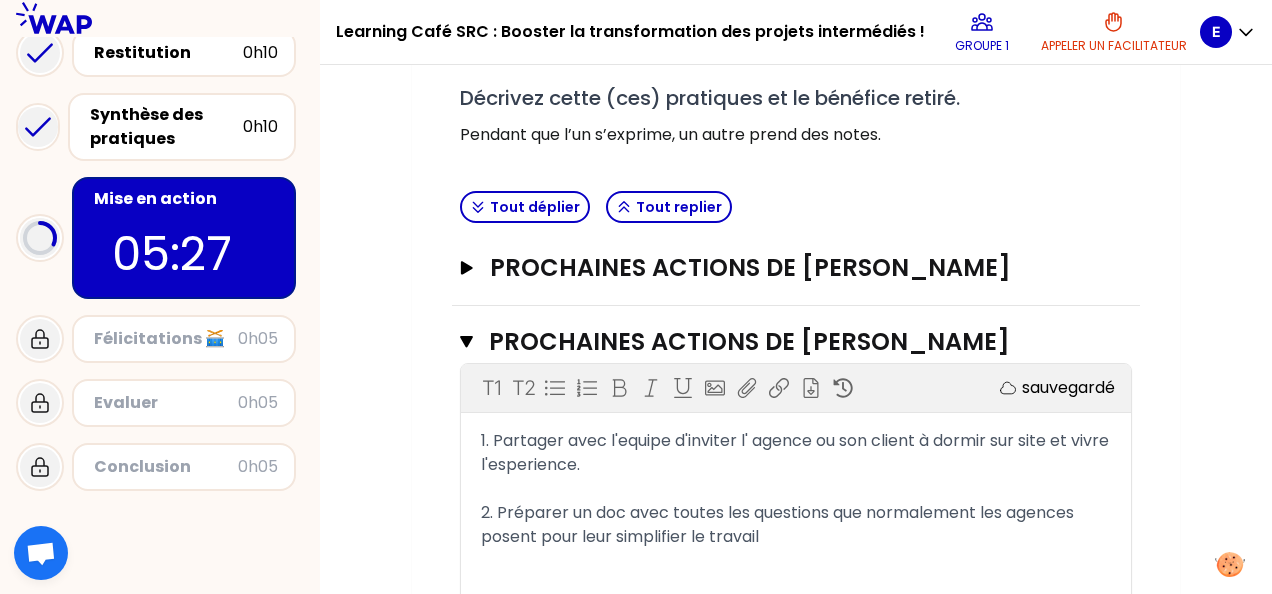 click on "2. Préparer un doc avec toutes les questions que normalement les agences posent pour leur simplifier le travail" at bounding box center (796, 525) 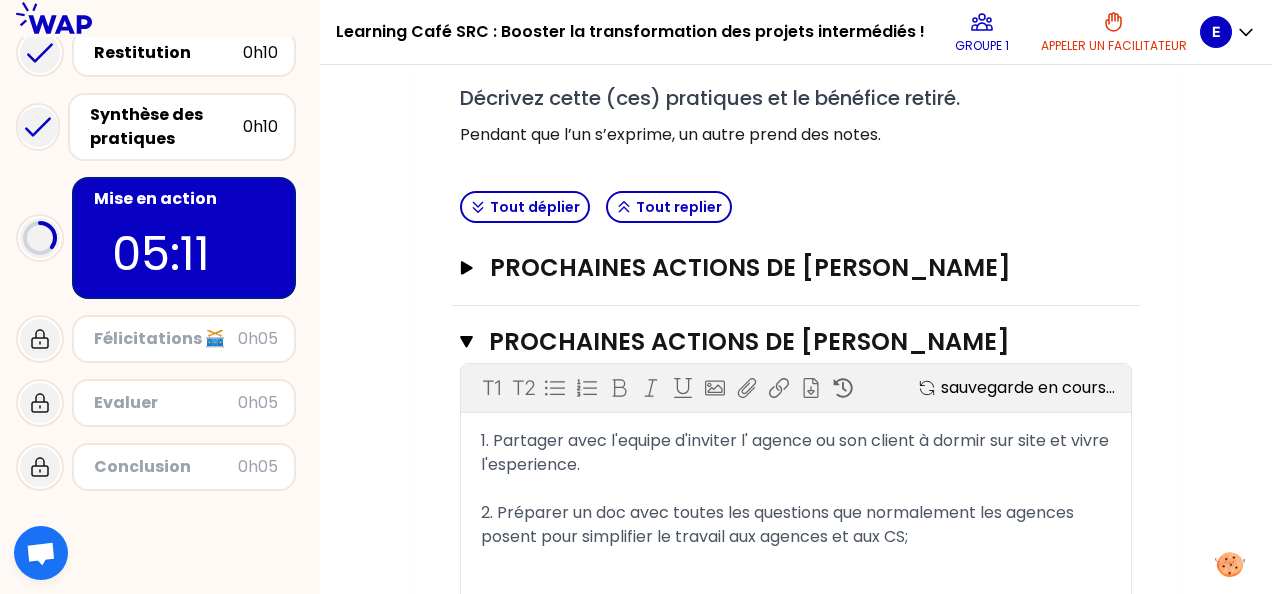 scroll, scrollTop: 730, scrollLeft: 0, axis: vertical 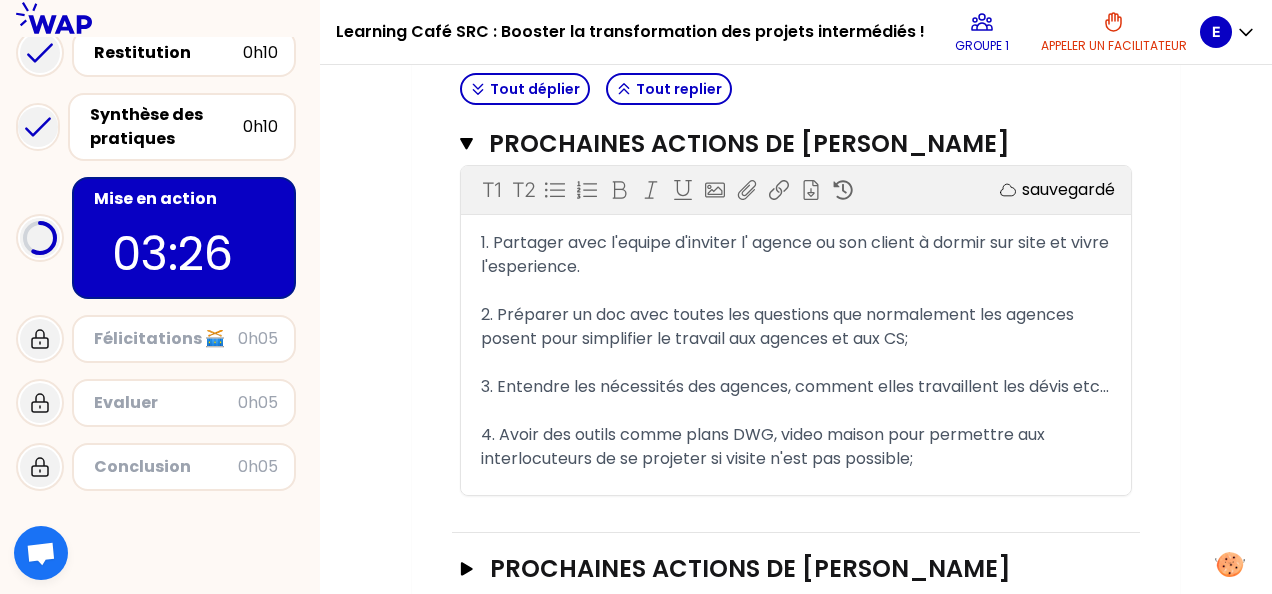 click on "3. Entendre les nécessités des agences, comment elles travaillent les dévis etc..." at bounding box center [796, 387] 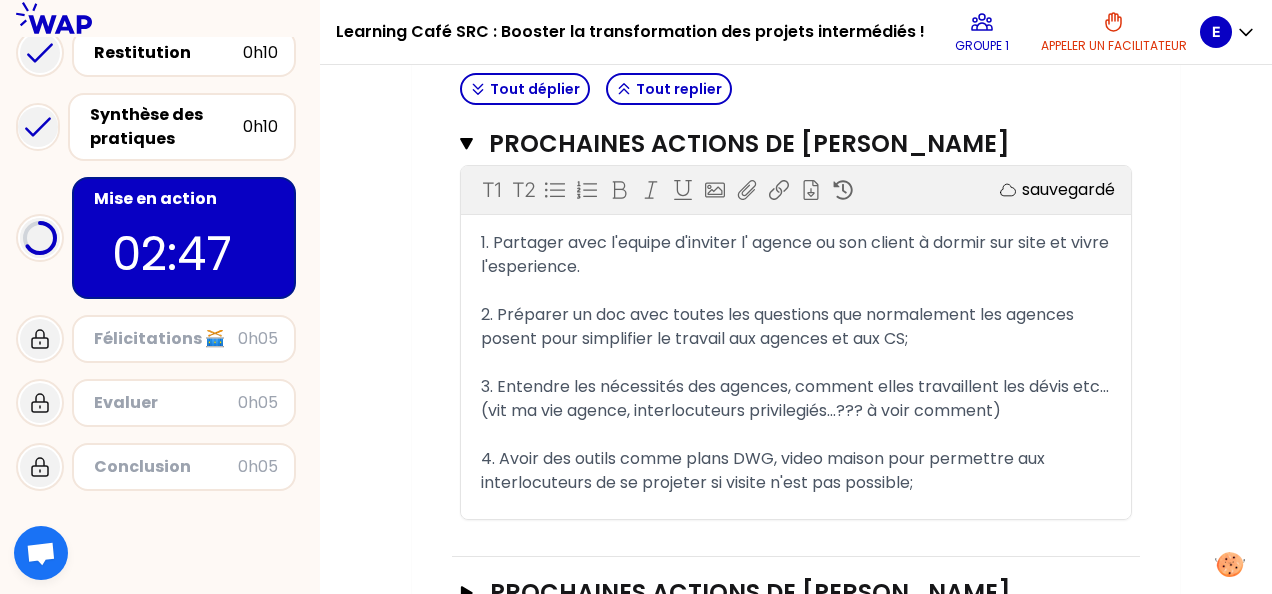 click on "4. Avoir des outils comme plans DWG, video maison pour permettre aux interlocuteurs de se projeter si visite n'est pas possible;" at bounding box center [796, 471] 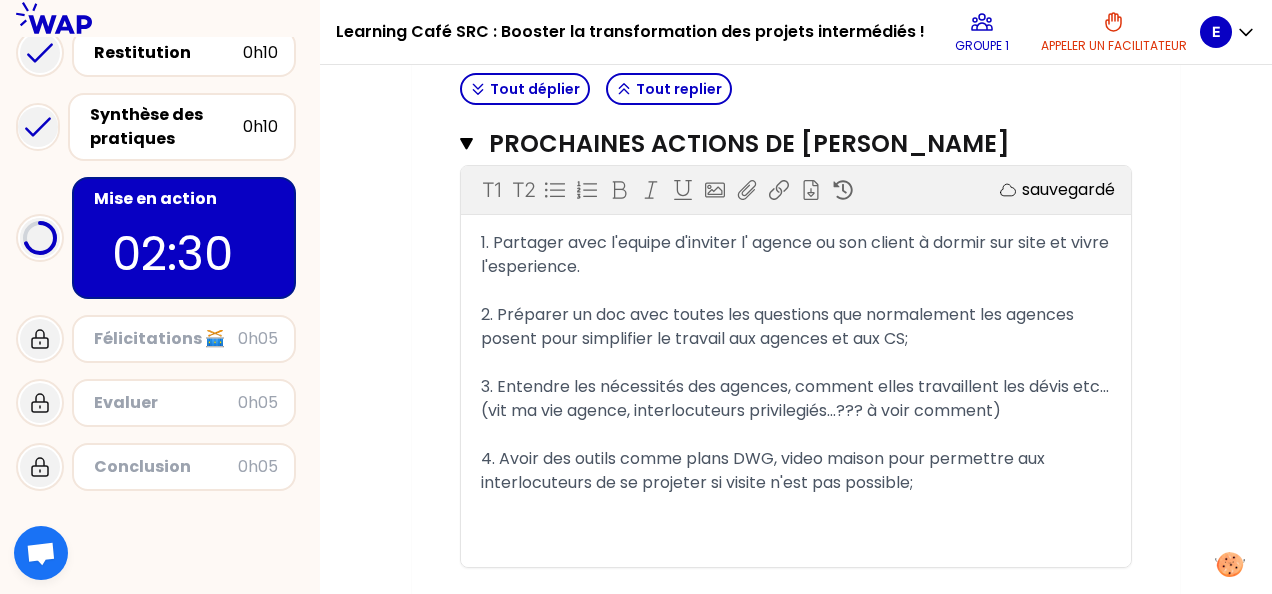 click on "3. Entendre les nécessités des agences, comment elles travaillent les dévis etc... (vit ma vie agence, interlocuteurs privilegiés...??? à voir comment)" at bounding box center [796, 399] 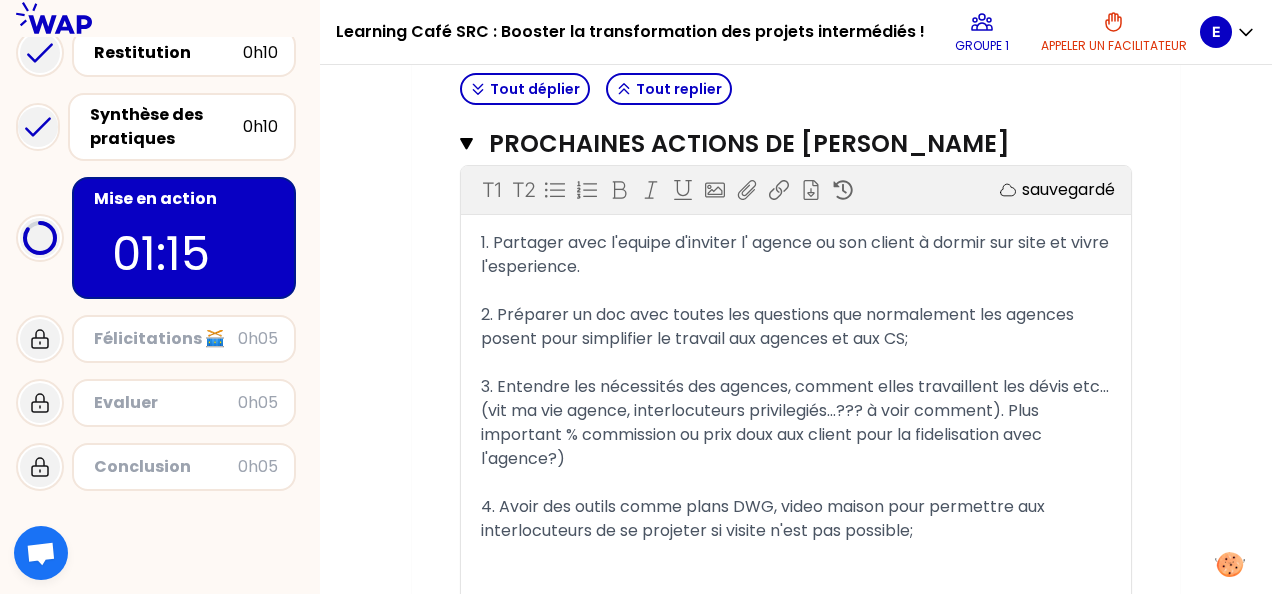 click on "1. Partager avec l'equipe d'inviter l' agence ou son client à dormir sur site et vivre l'esperience." at bounding box center [797, 254] 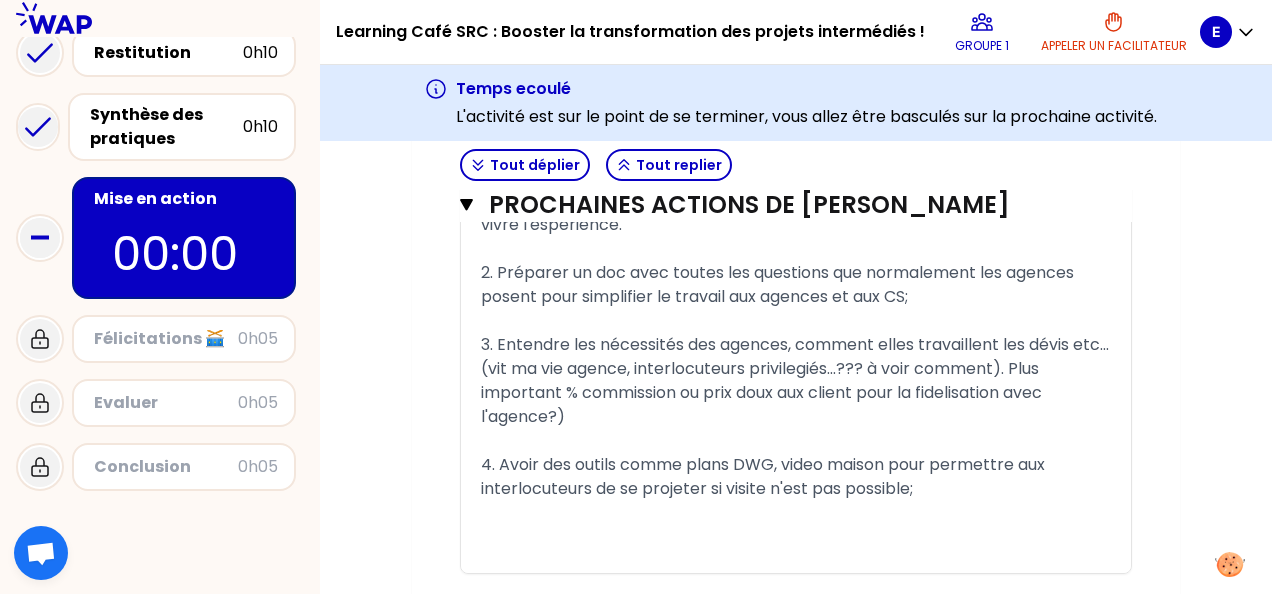 scroll, scrollTop: 768, scrollLeft: 0, axis: vertical 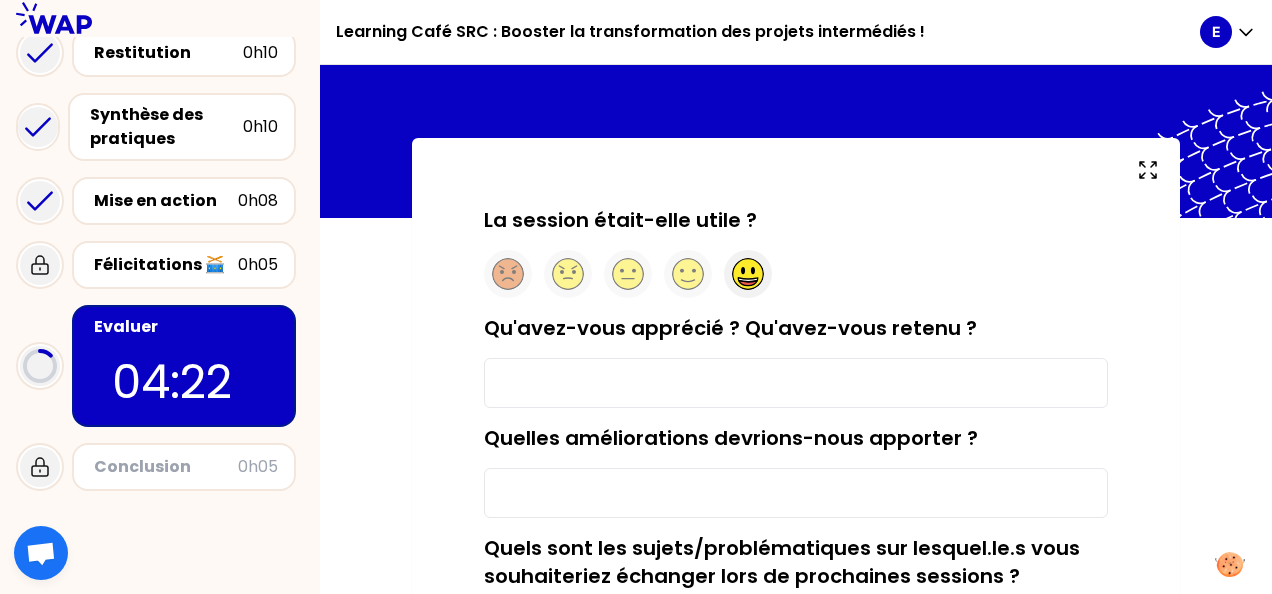 click 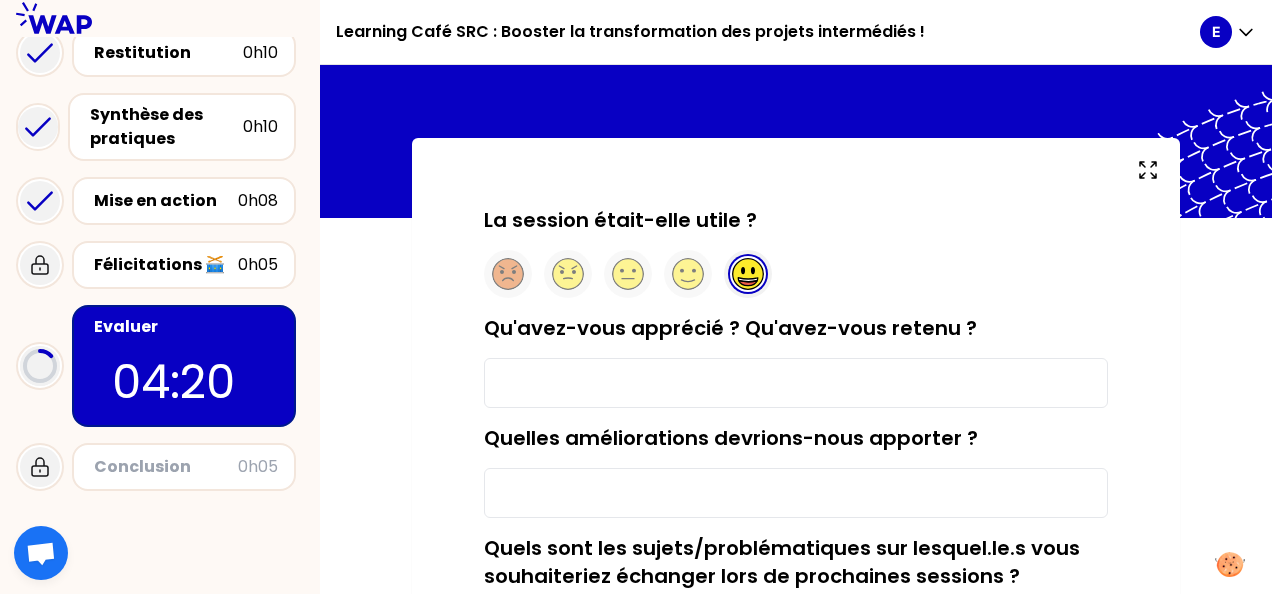 click on "Qu'avez-vous apprécié ? Qu'avez-vous retenu ?" at bounding box center (796, 383) 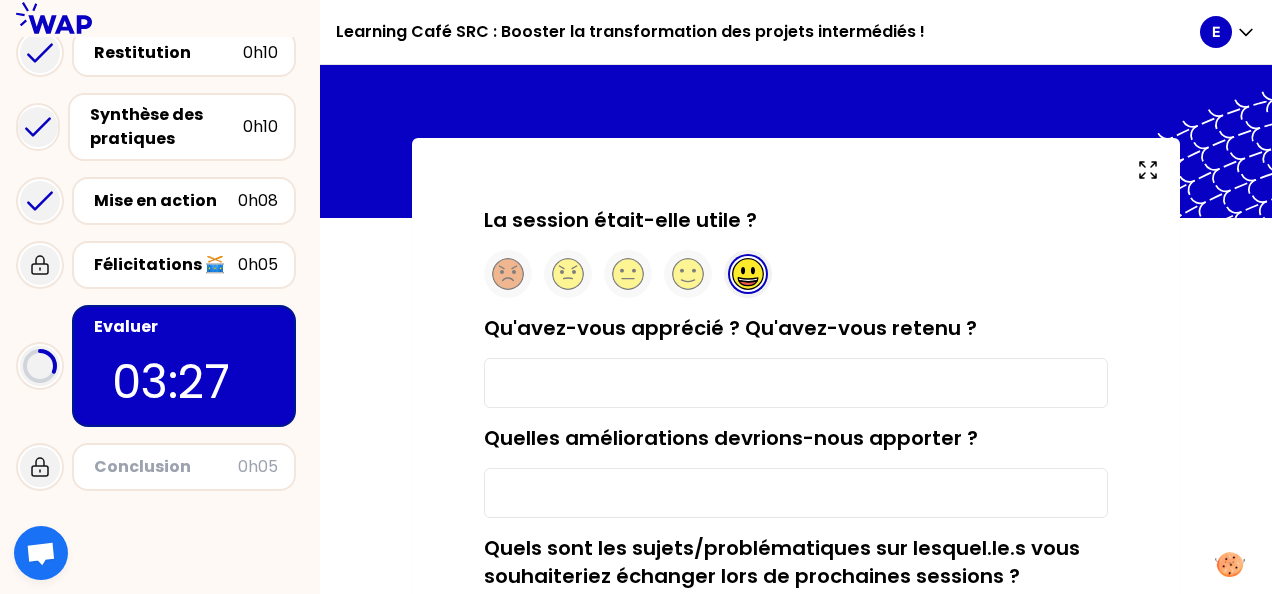 click on "Qu'avez-vous apprécié ? Qu'avez-vous retenu ?" at bounding box center [796, 383] 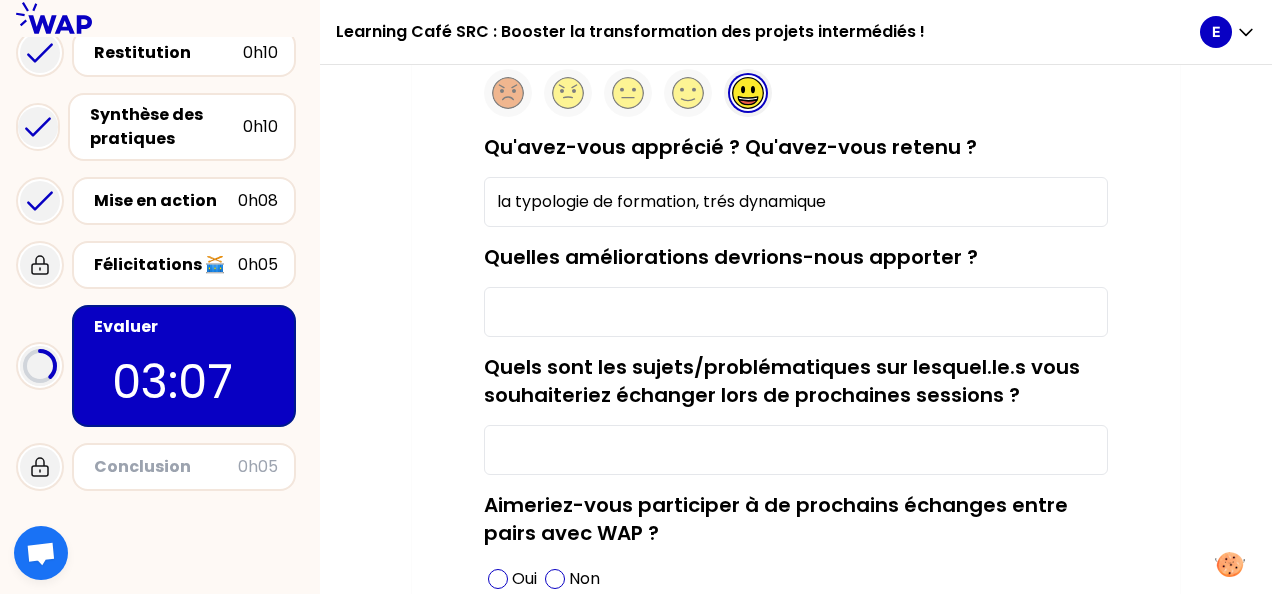 scroll, scrollTop: 222, scrollLeft: 0, axis: vertical 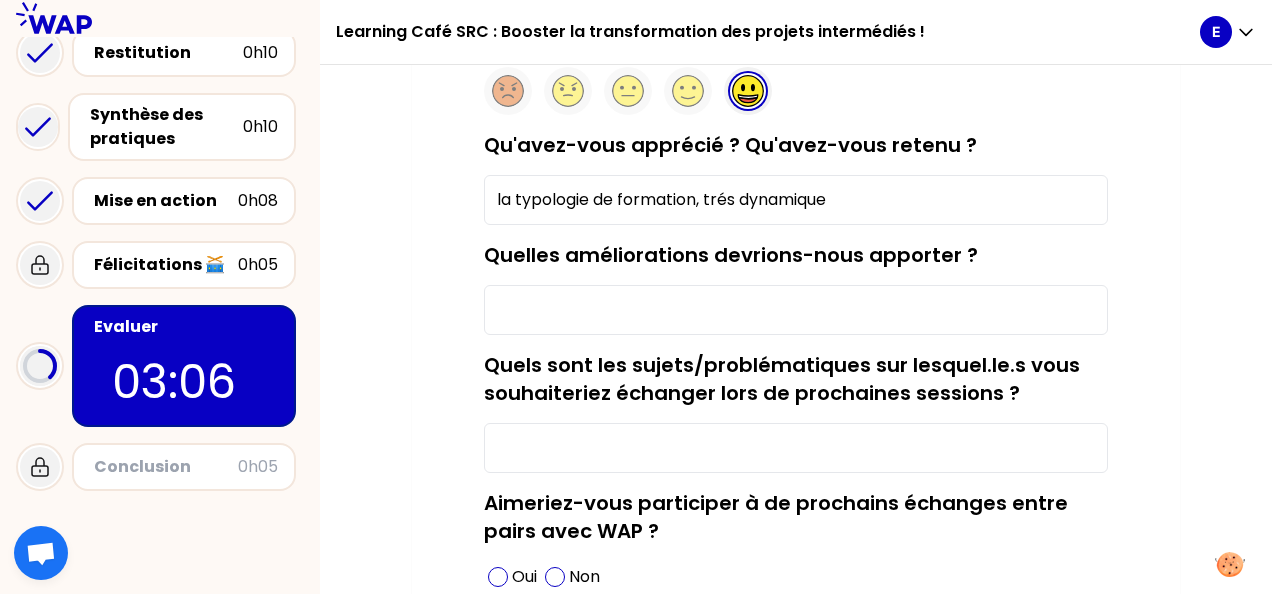 type on "la typologie de formation, trés dynamique" 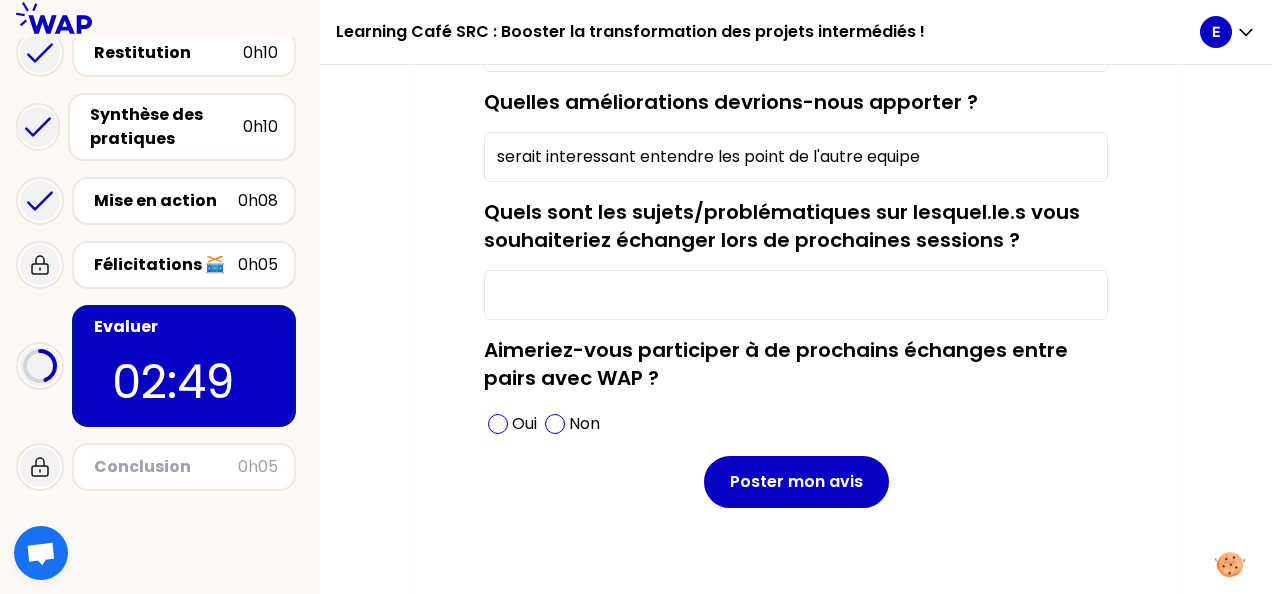 scroll, scrollTop: 390, scrollLeft: 0, axis: vertical 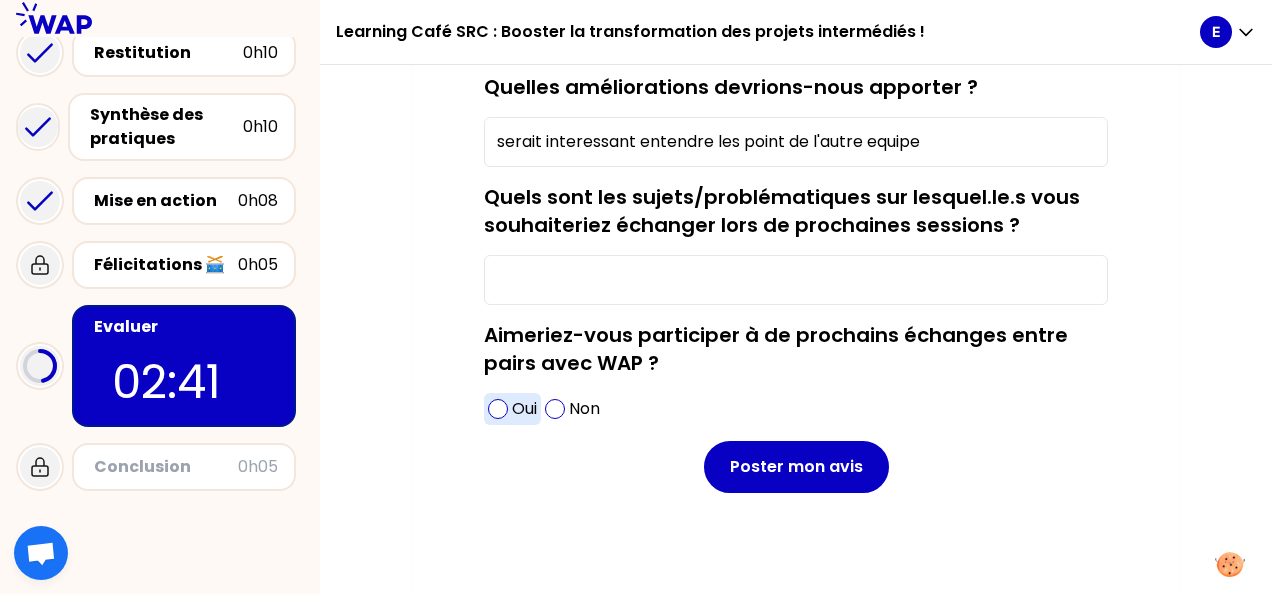 type on "serait interessant entendre les point de l'autre equipe" 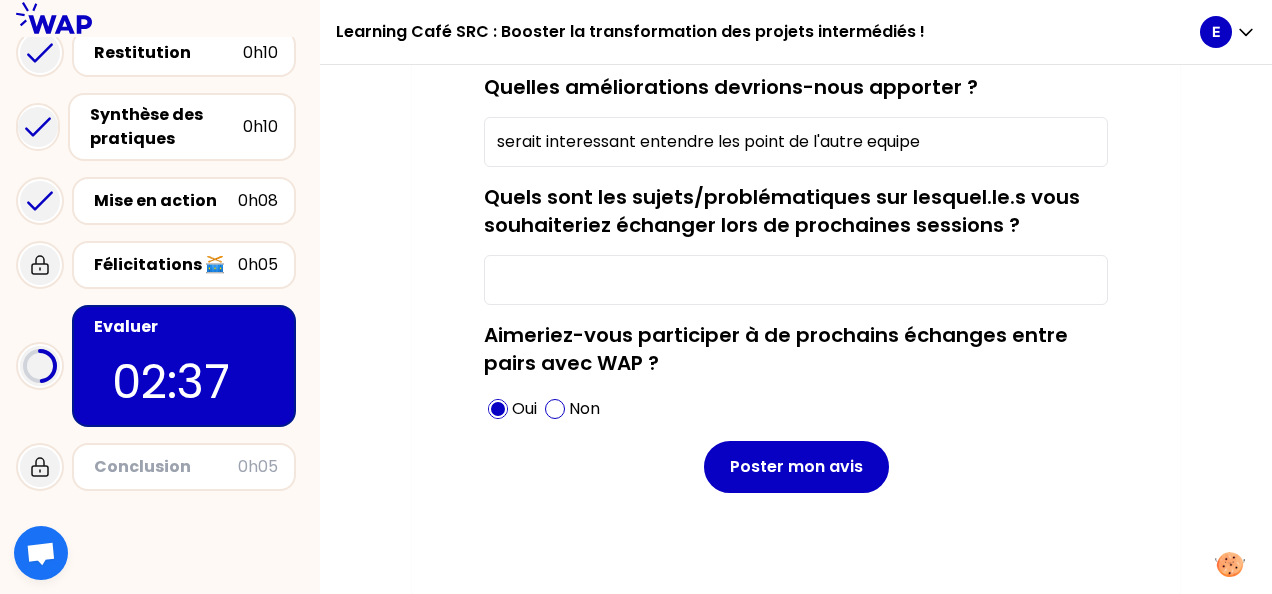click on "Quels sont les sujets/problématiques sur lesquel.le.s vous souhaiteriez échanger lors de prochaines sessions ?" at bounding box center [796, 280] 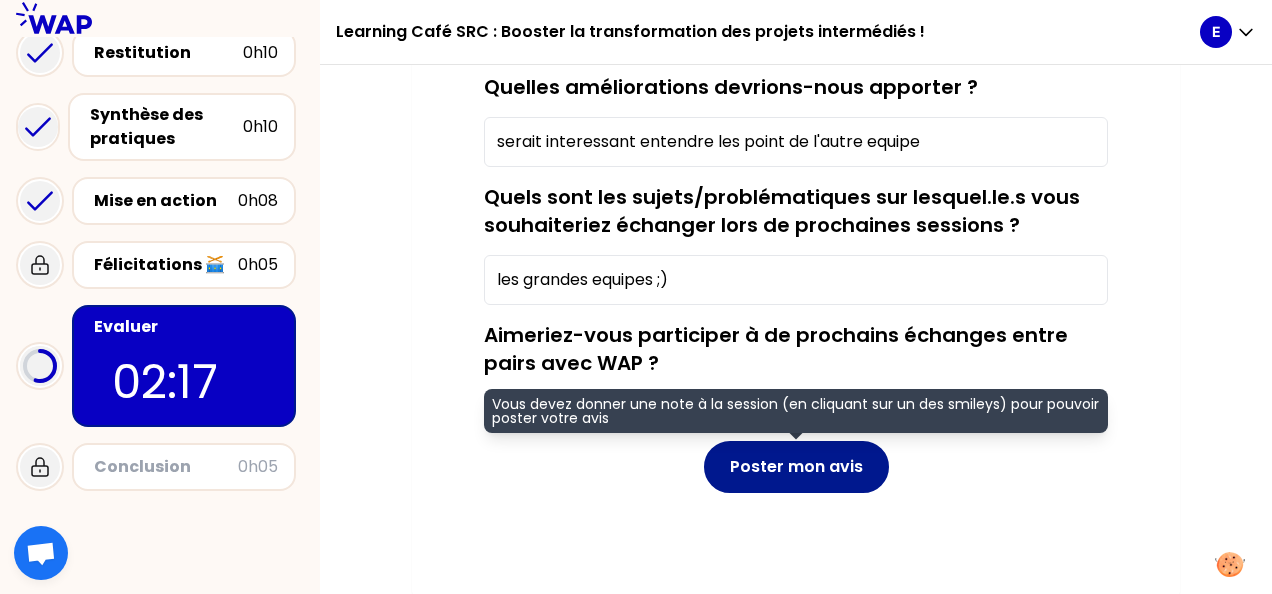 type on "les grandes equipes ;)" 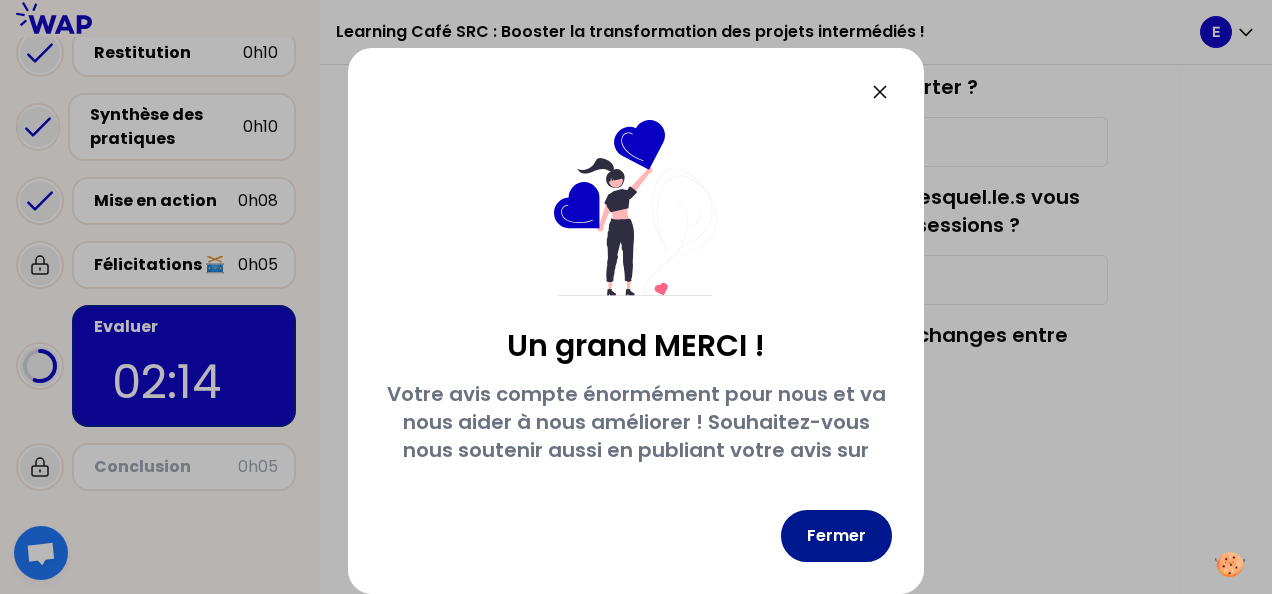 click on "Fermer" at bounding box center (836, 536) 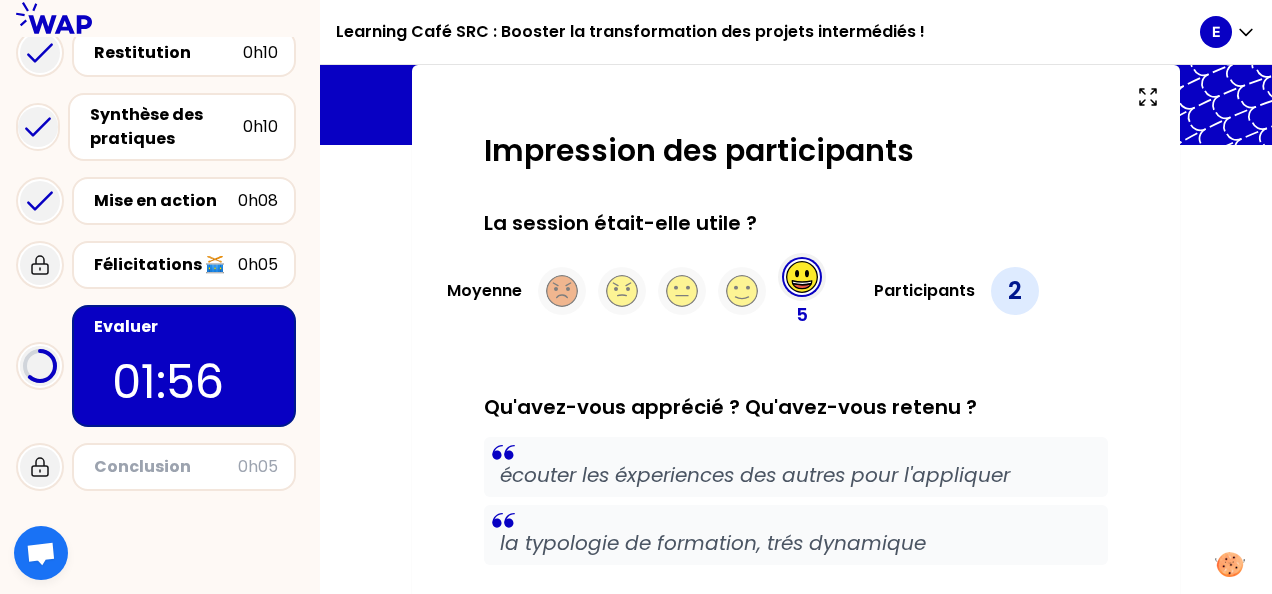 scroll, scrollTop: 114, scrollLeft: 0, axis: vertical 